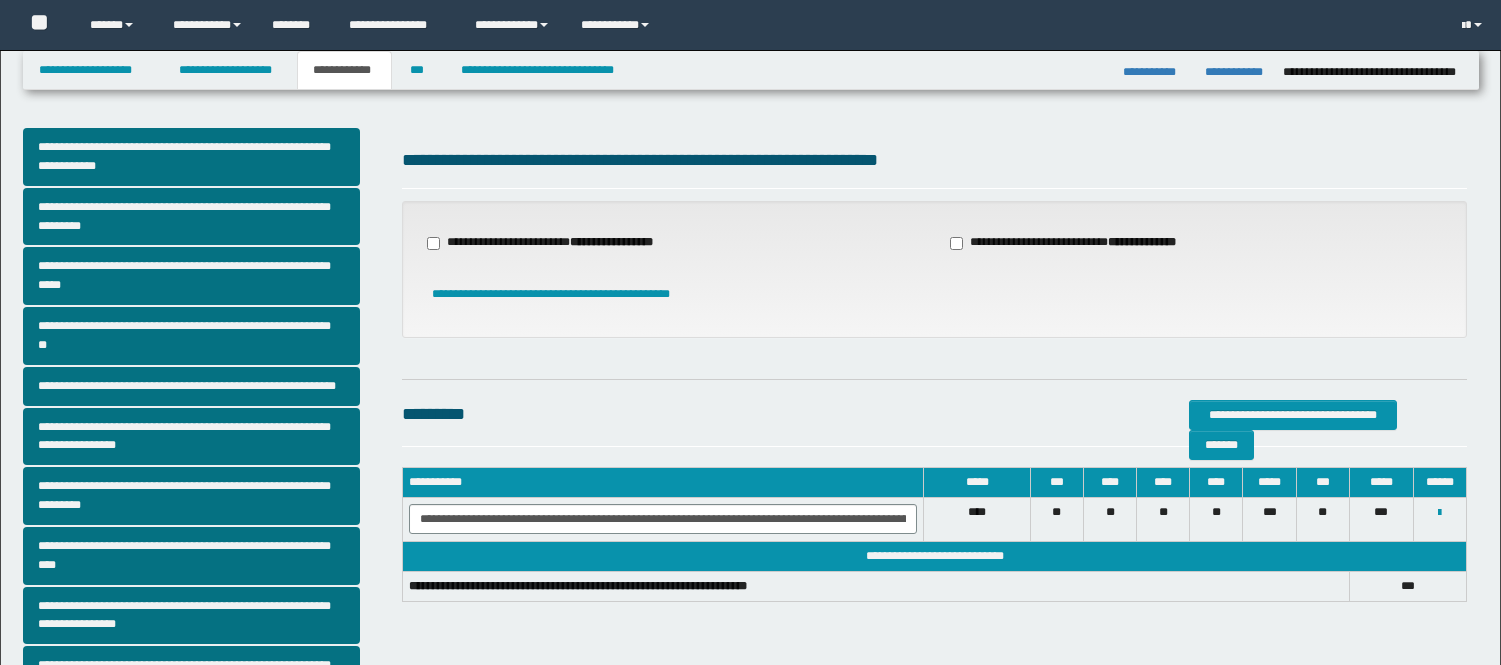 scroll, scrollTop: 0, scrollLeft: 0, axis: both 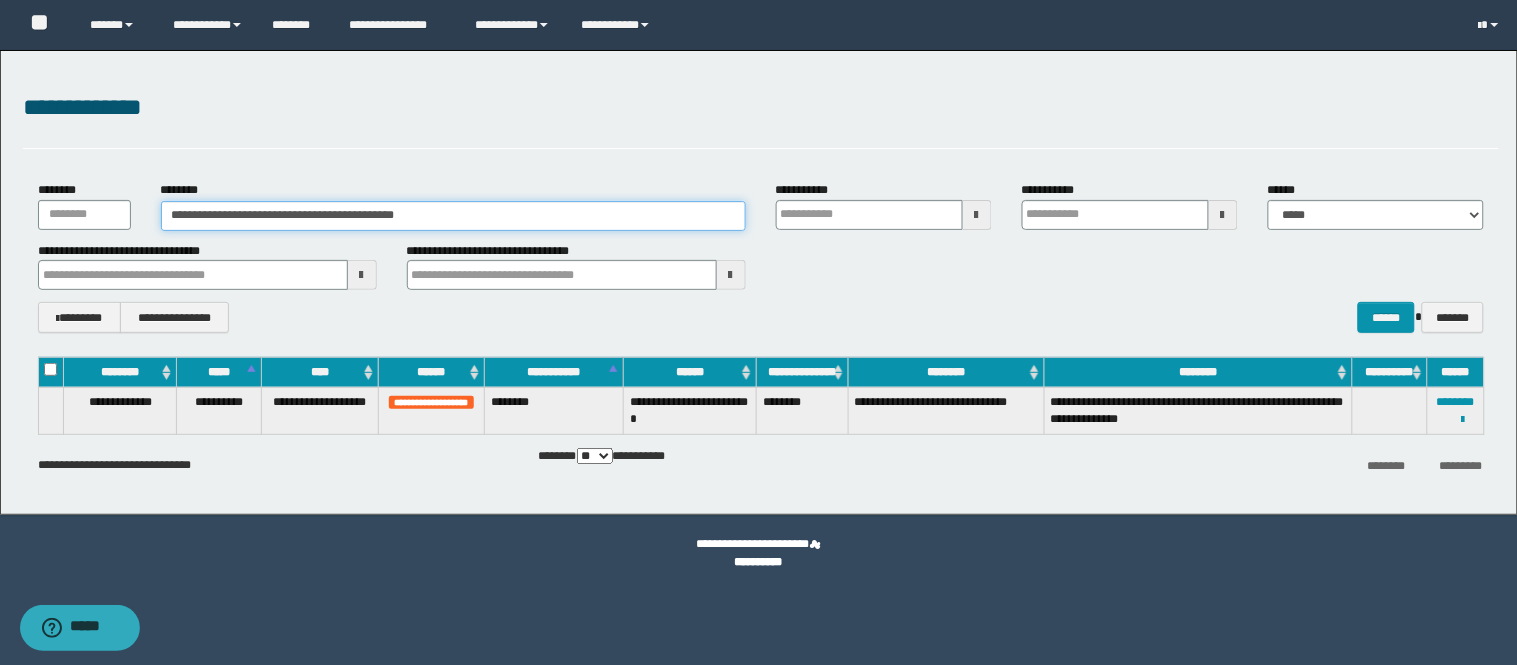 drag, startPoint x: 454, startPoint y: 223, endPoint x: 60, endPoint y: 220, distance: 394.0114 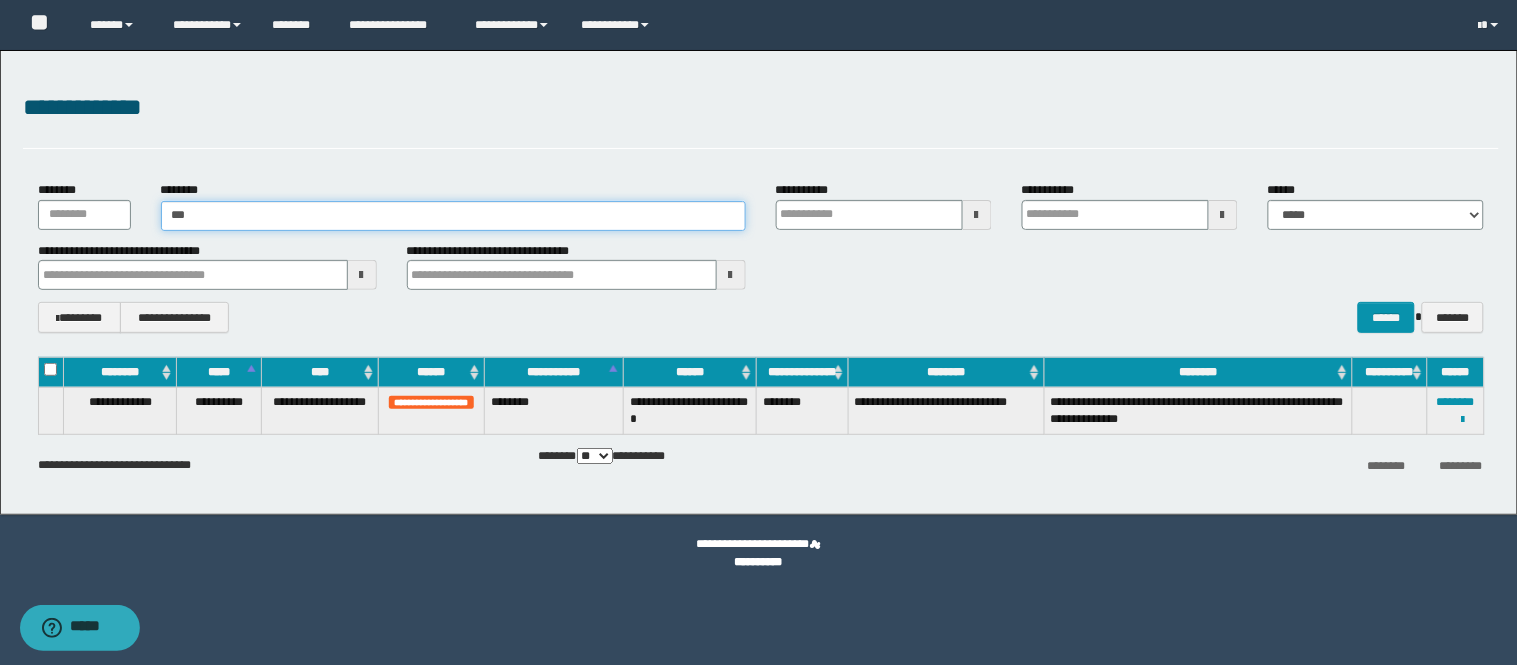 type on "****" 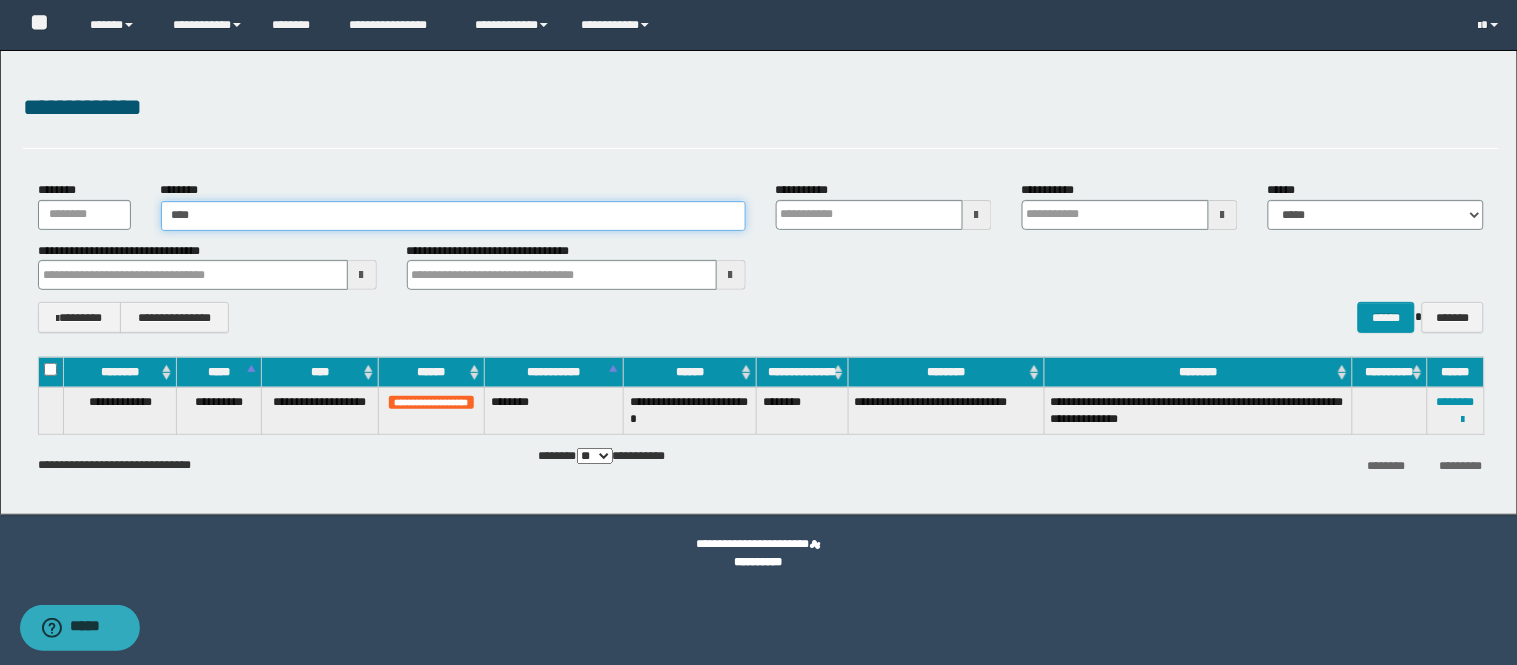 type on "****" 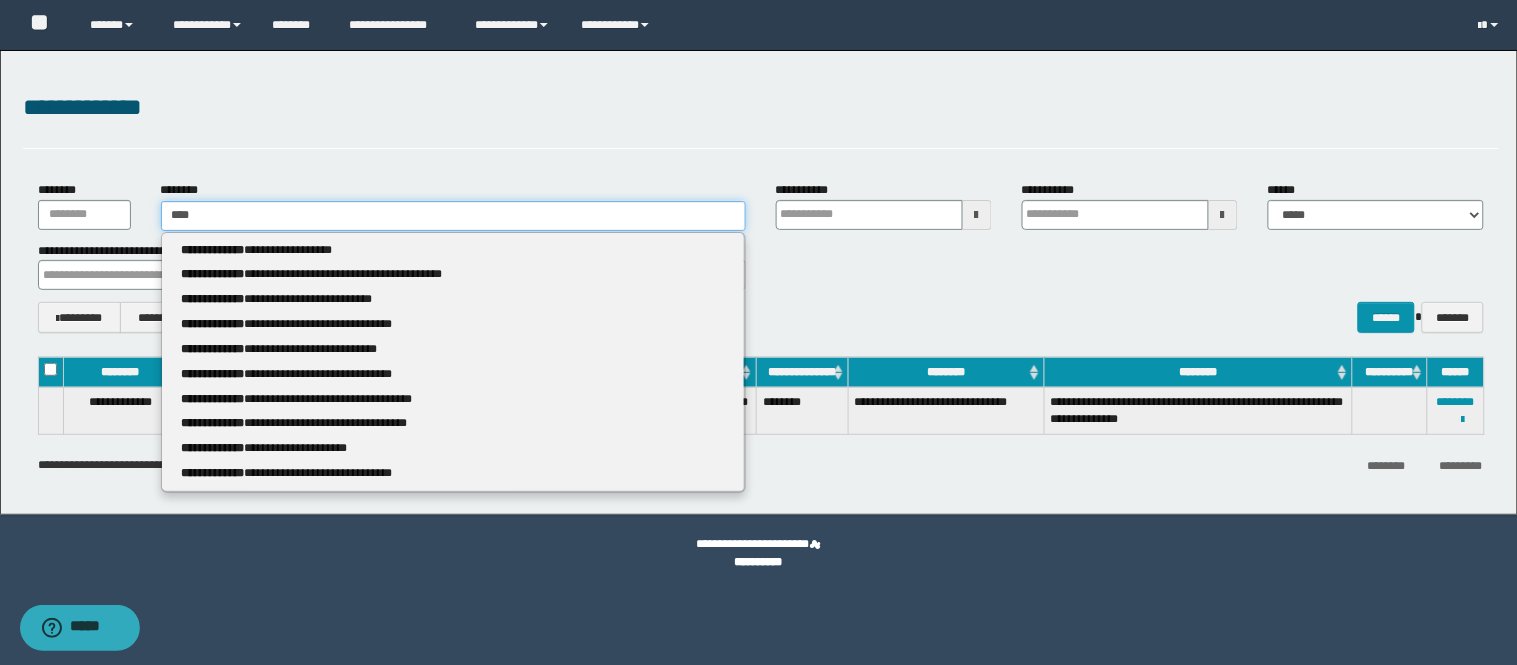 type 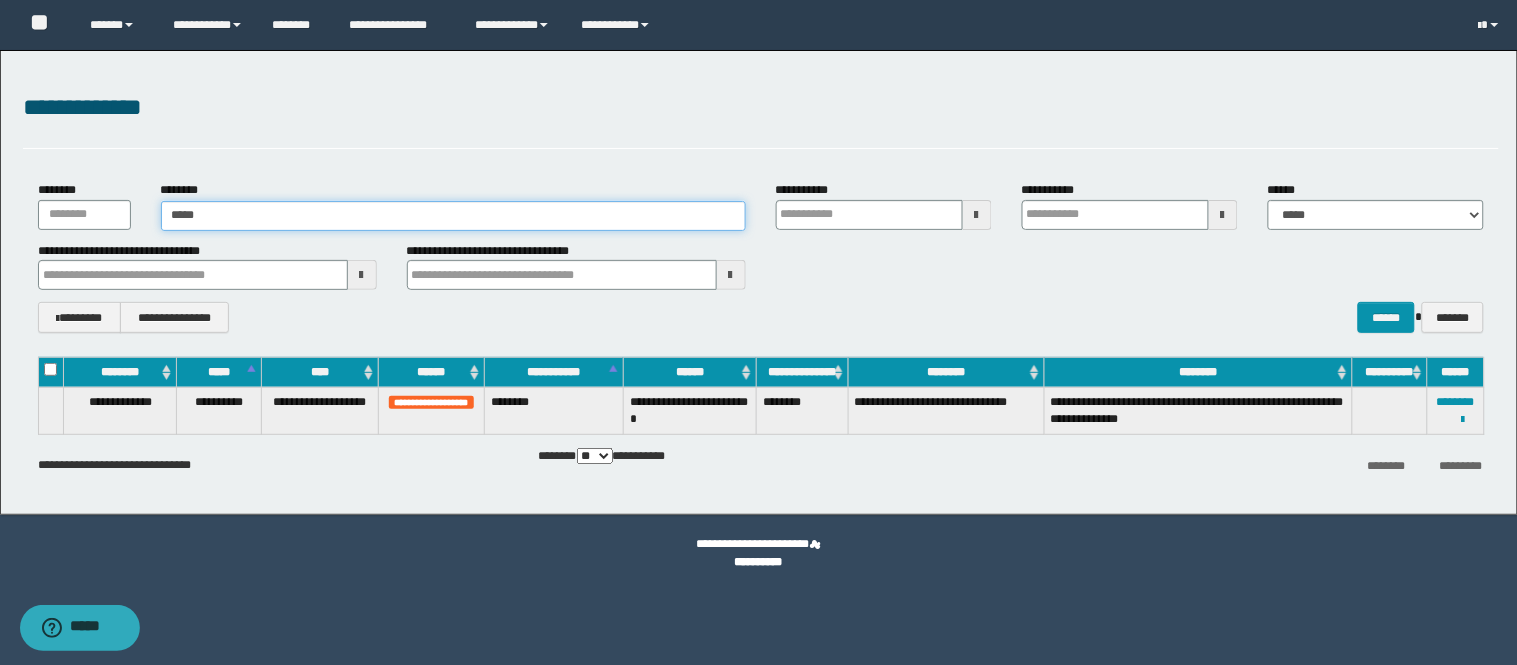 type on "*****" 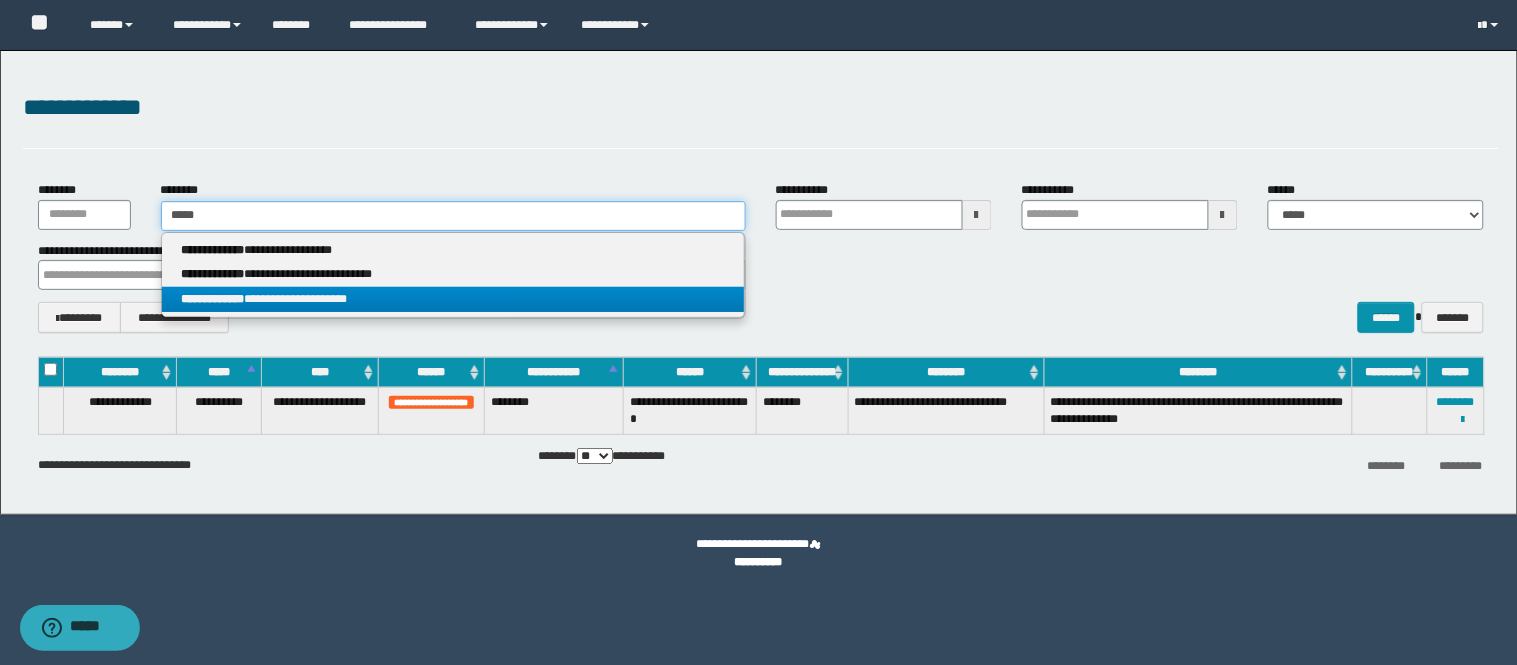 type on "*****" 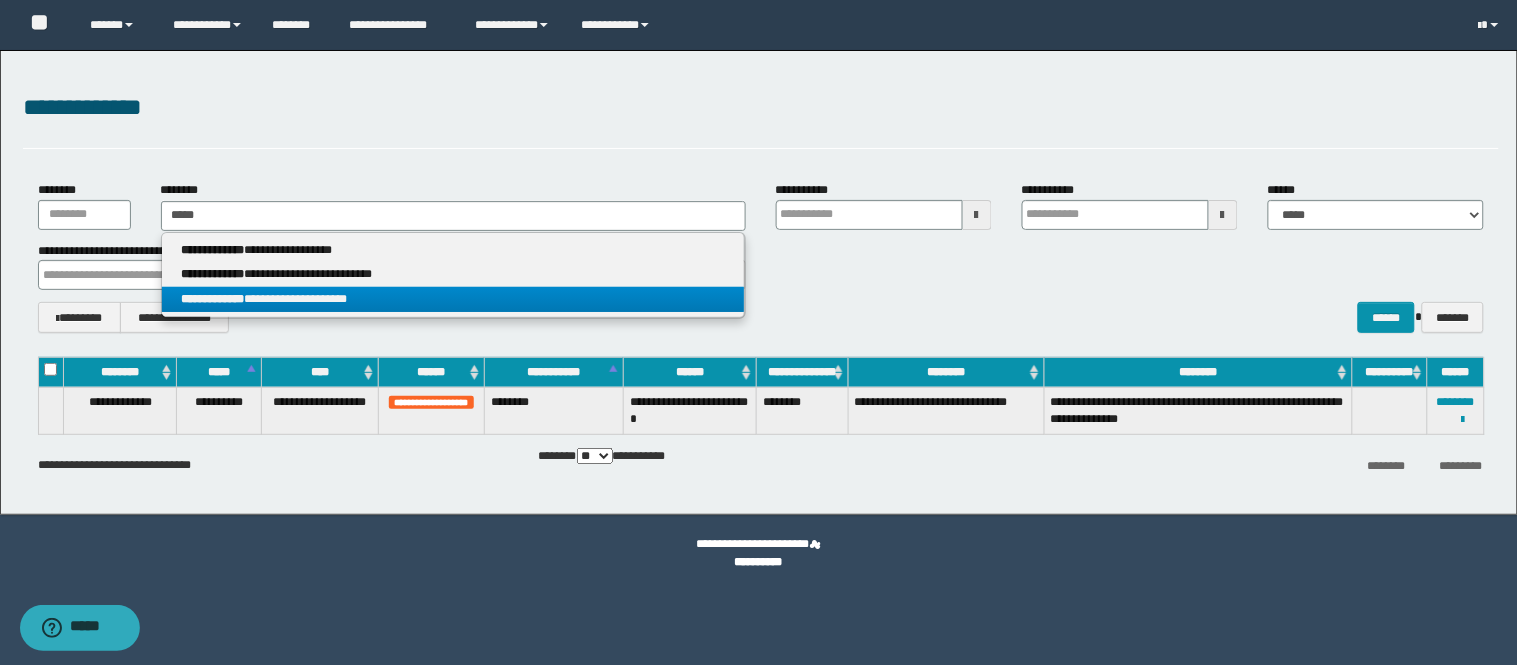 click on "**********" at bounding box center (453, 299) 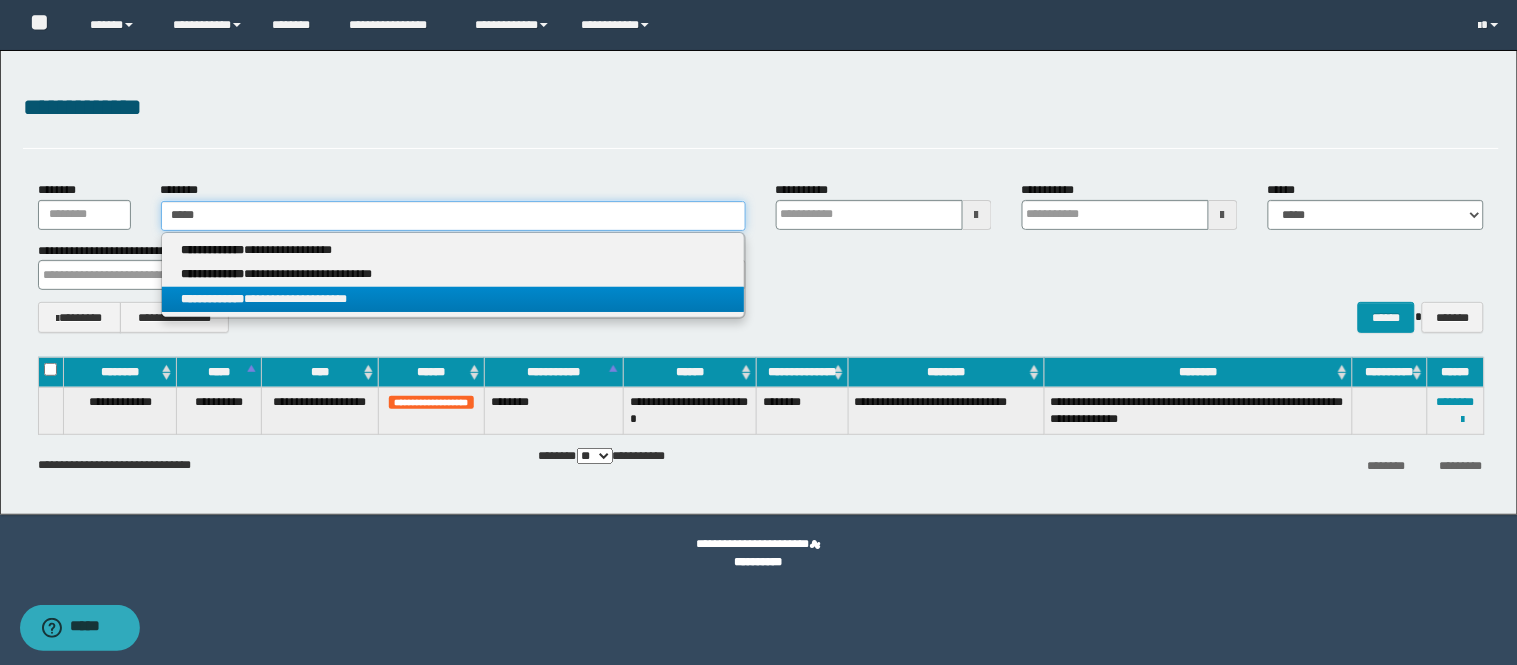type 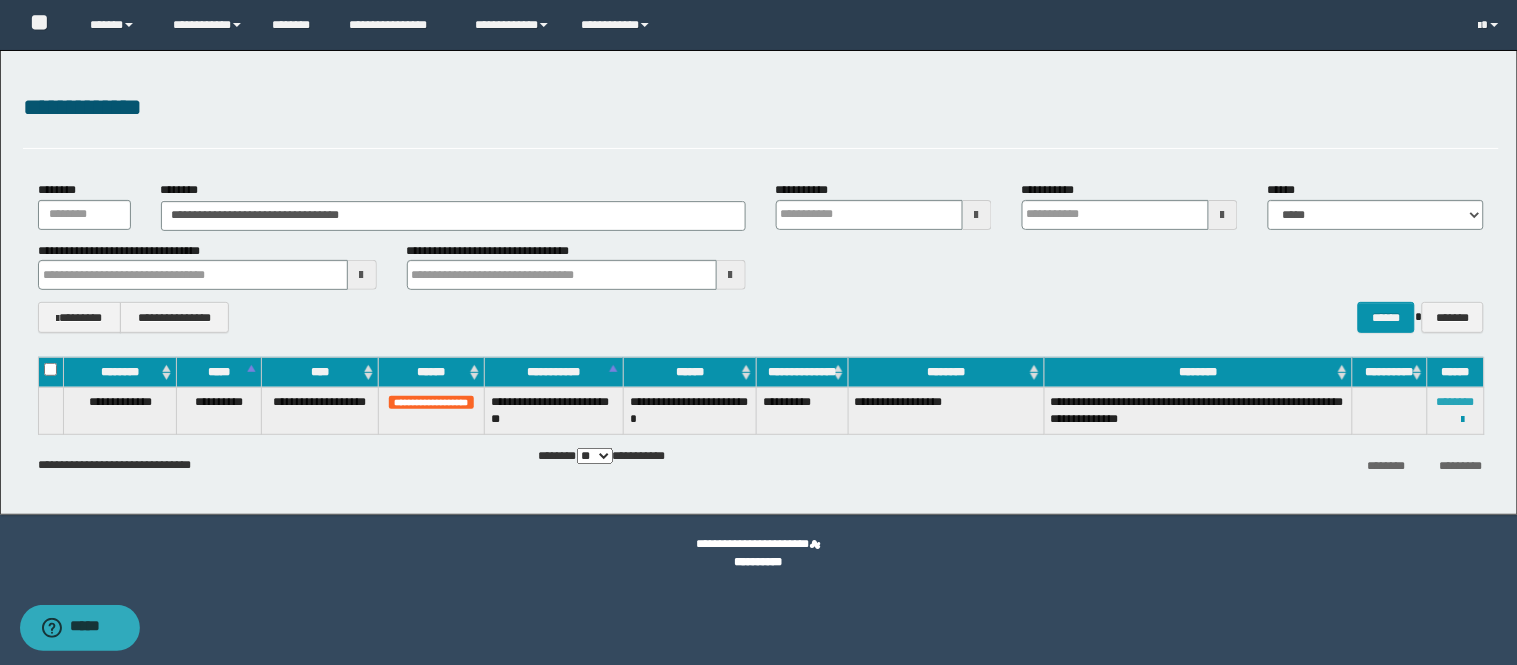 click on "********" at bounding box center [1456, 402] 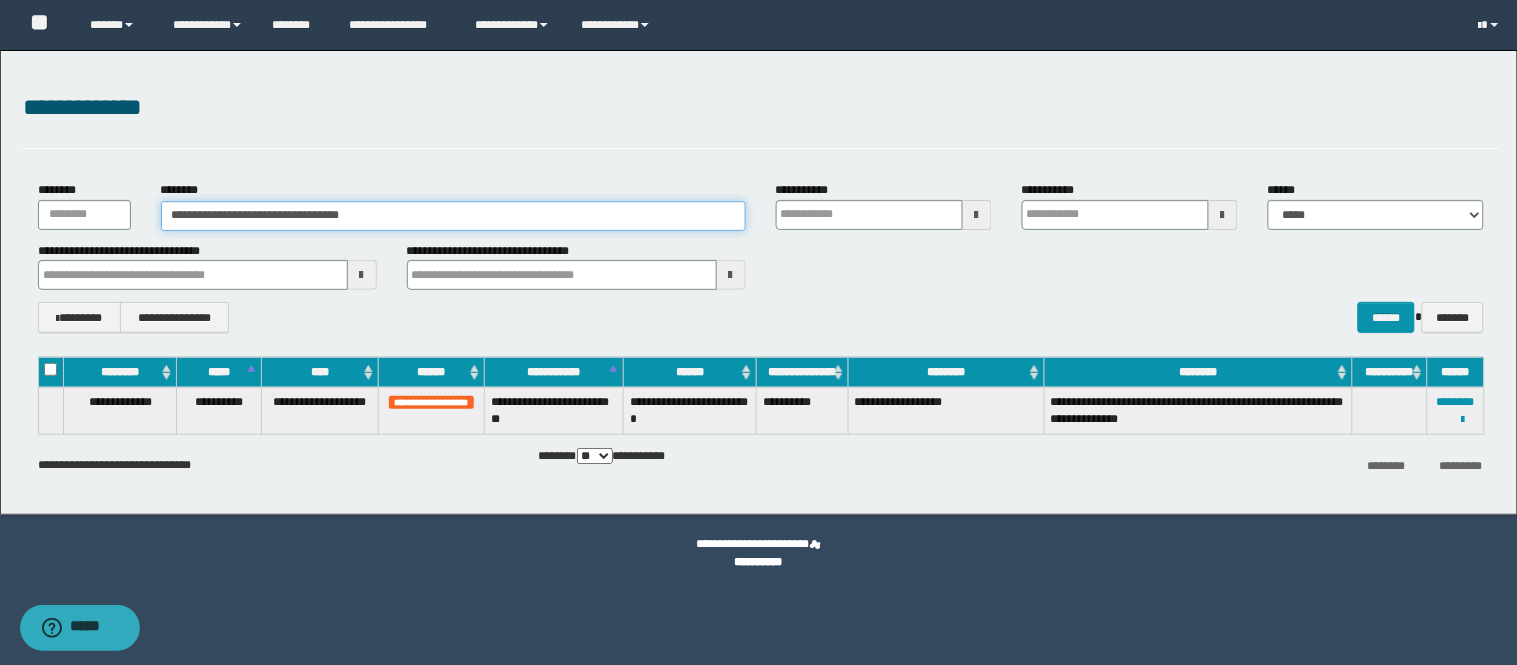 drag, startPoint x: 412, startPoint y: 218, endPoint x: 0, endPoint y: 218, distance: 412 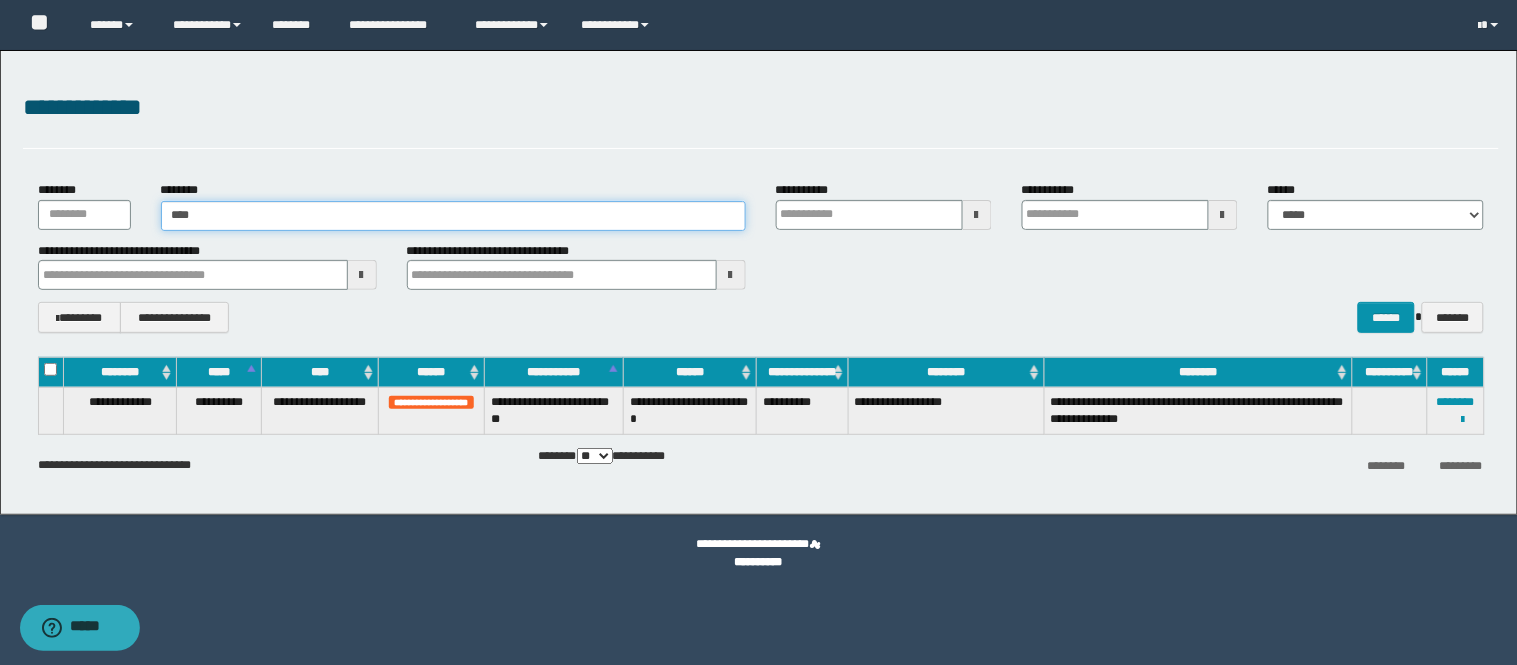 type on "*****" 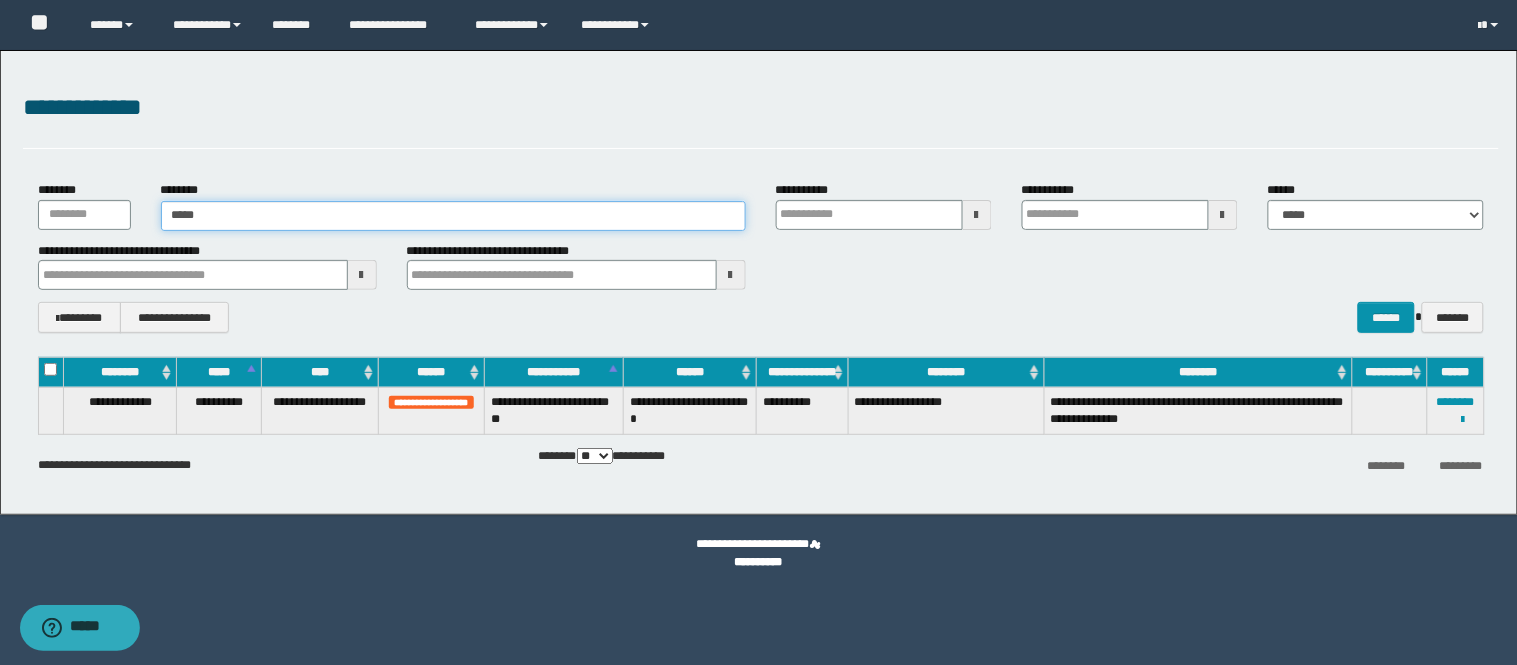 type on "*****" 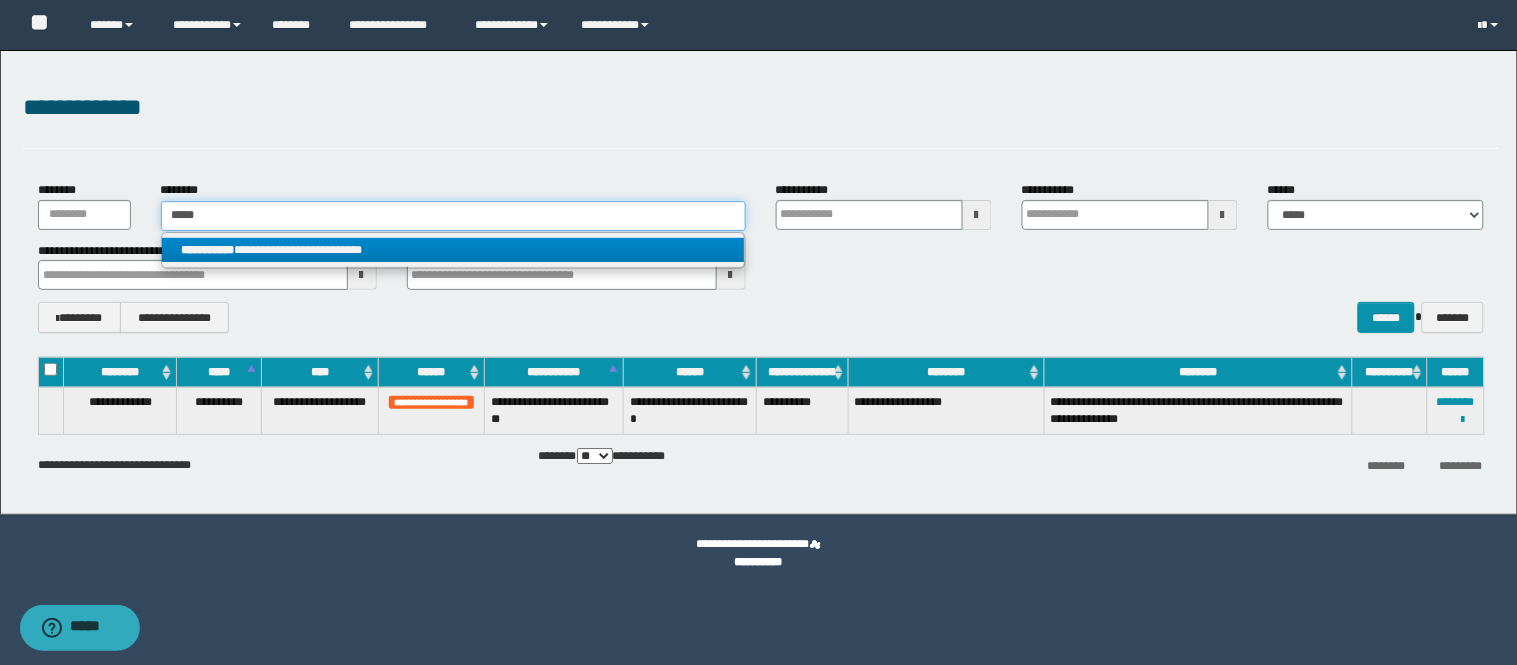 type on "*****" 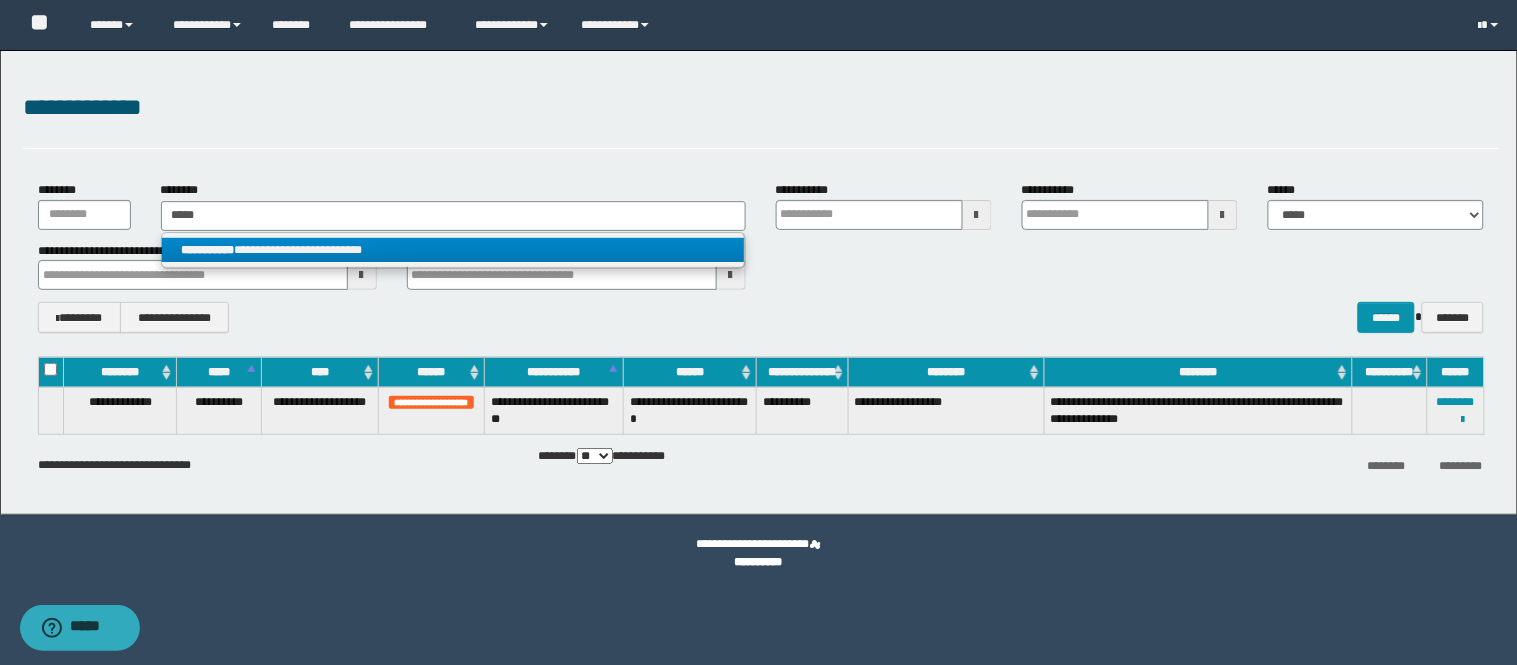 click on "**********" at bounding box center (453, 250) 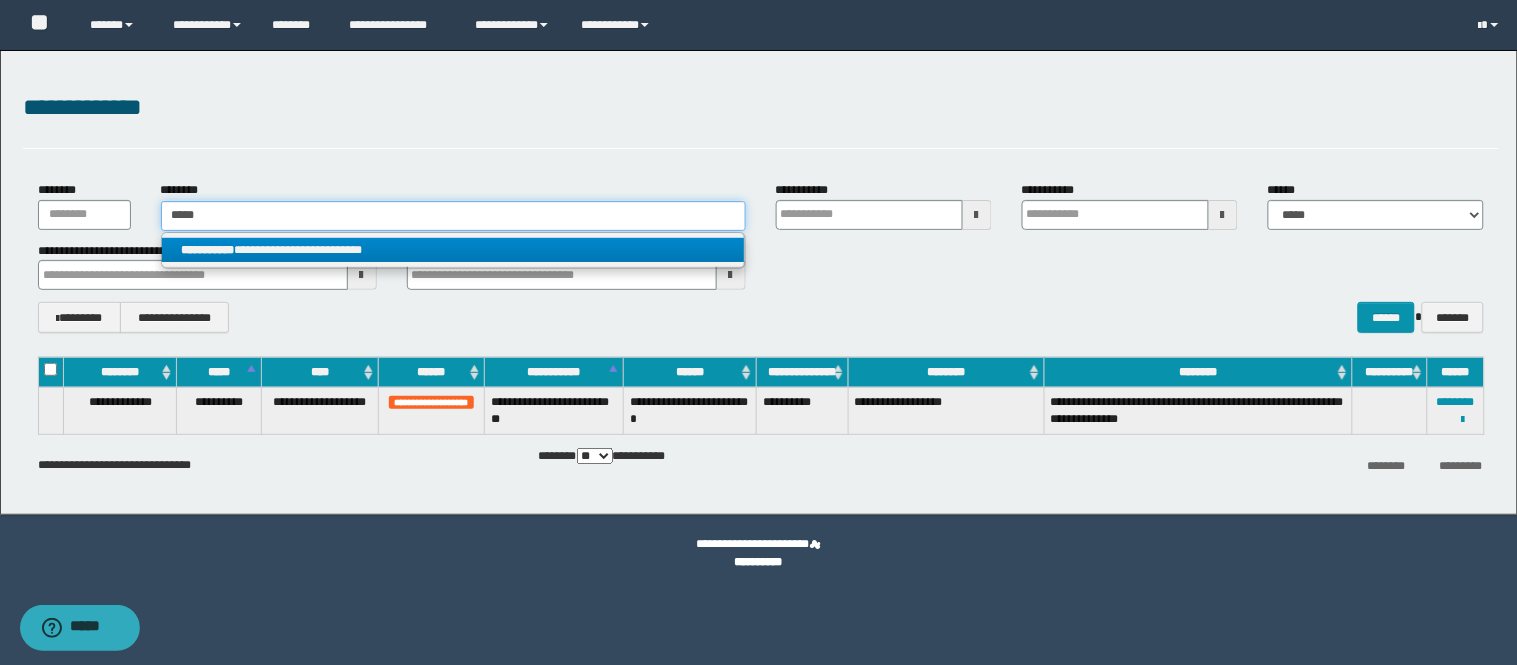type 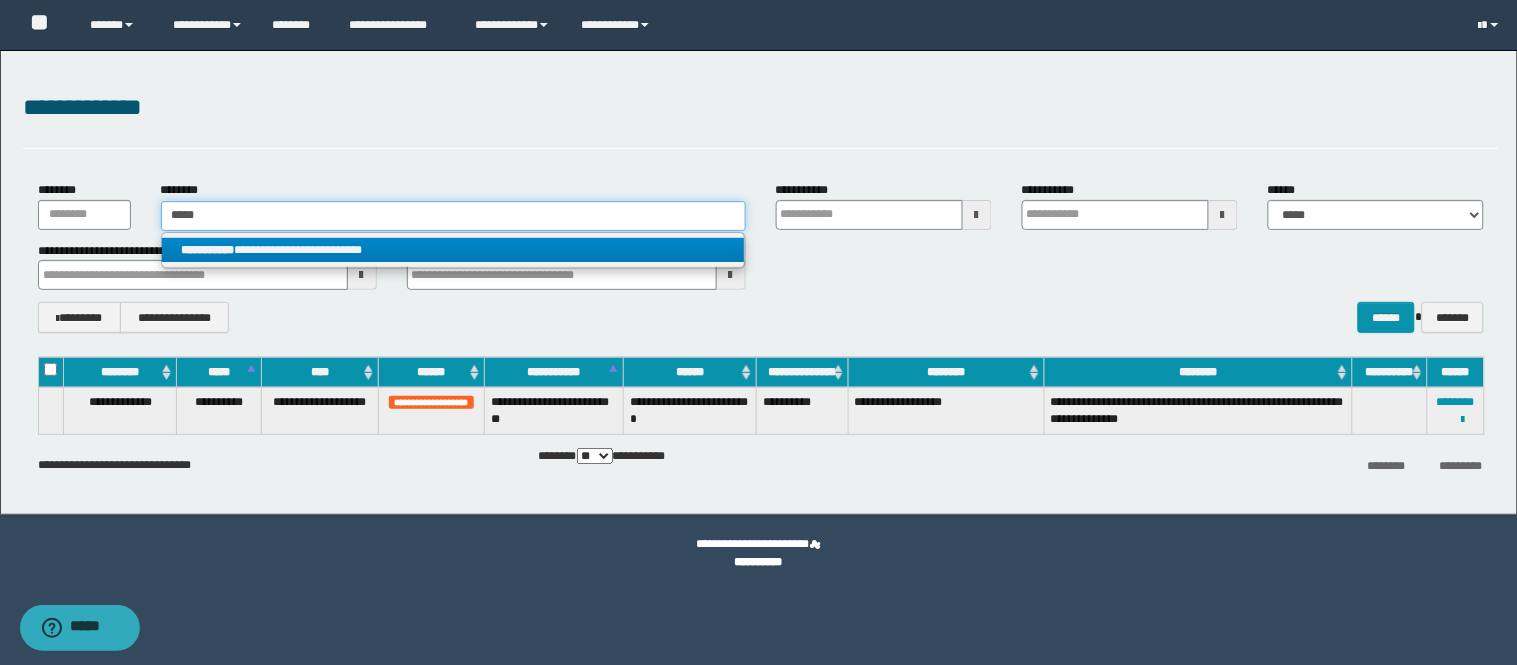 type on "**********" 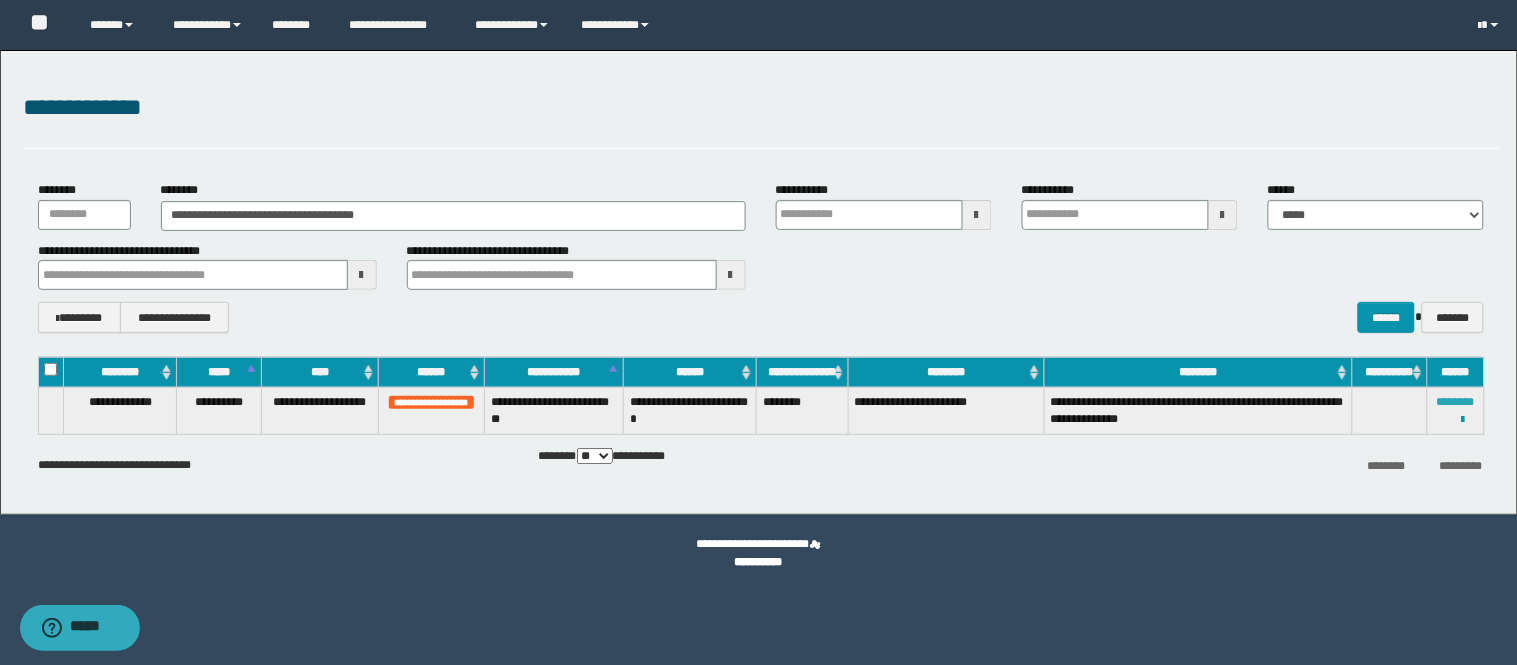 click on "********" at bounding box center [1456, 402] 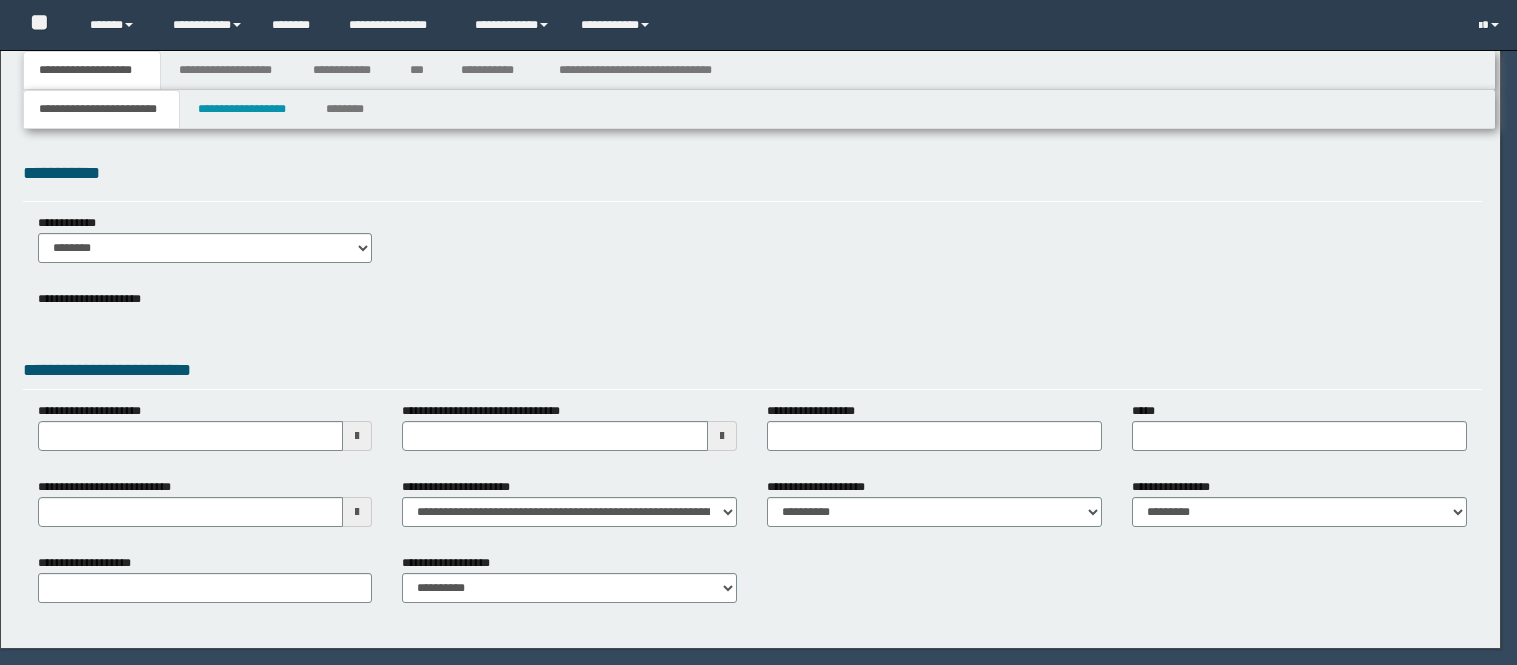 scroll, scrollTop: 0, scrollLeft: 0, axis: both 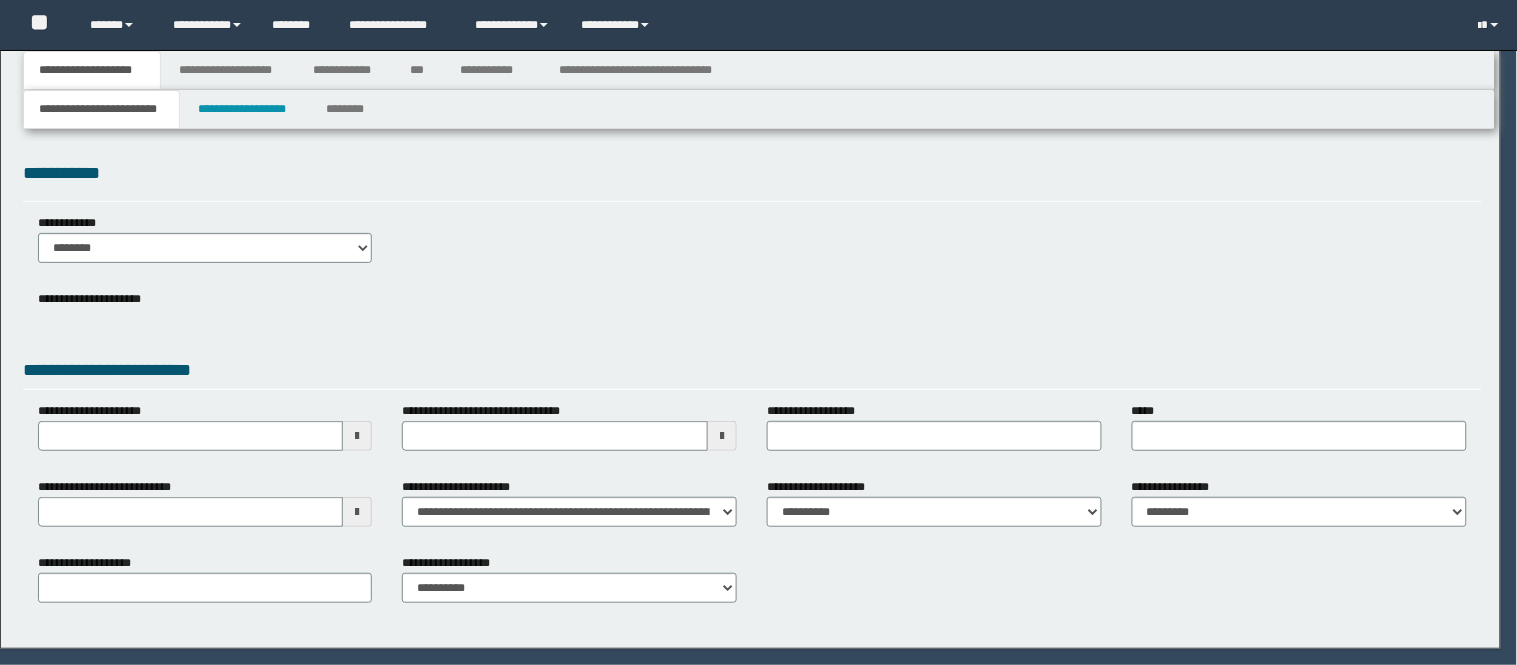 select on "**" 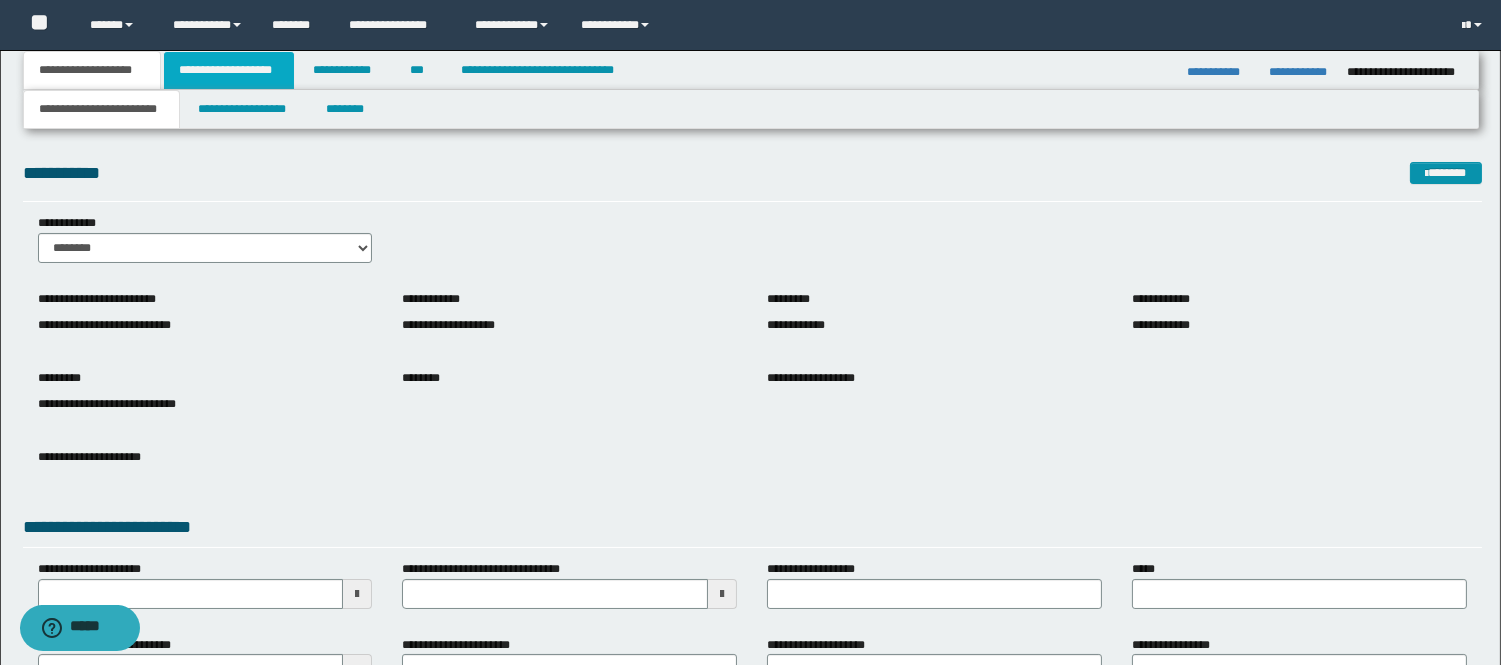 click on "**********" at bounding box center [229, 70] 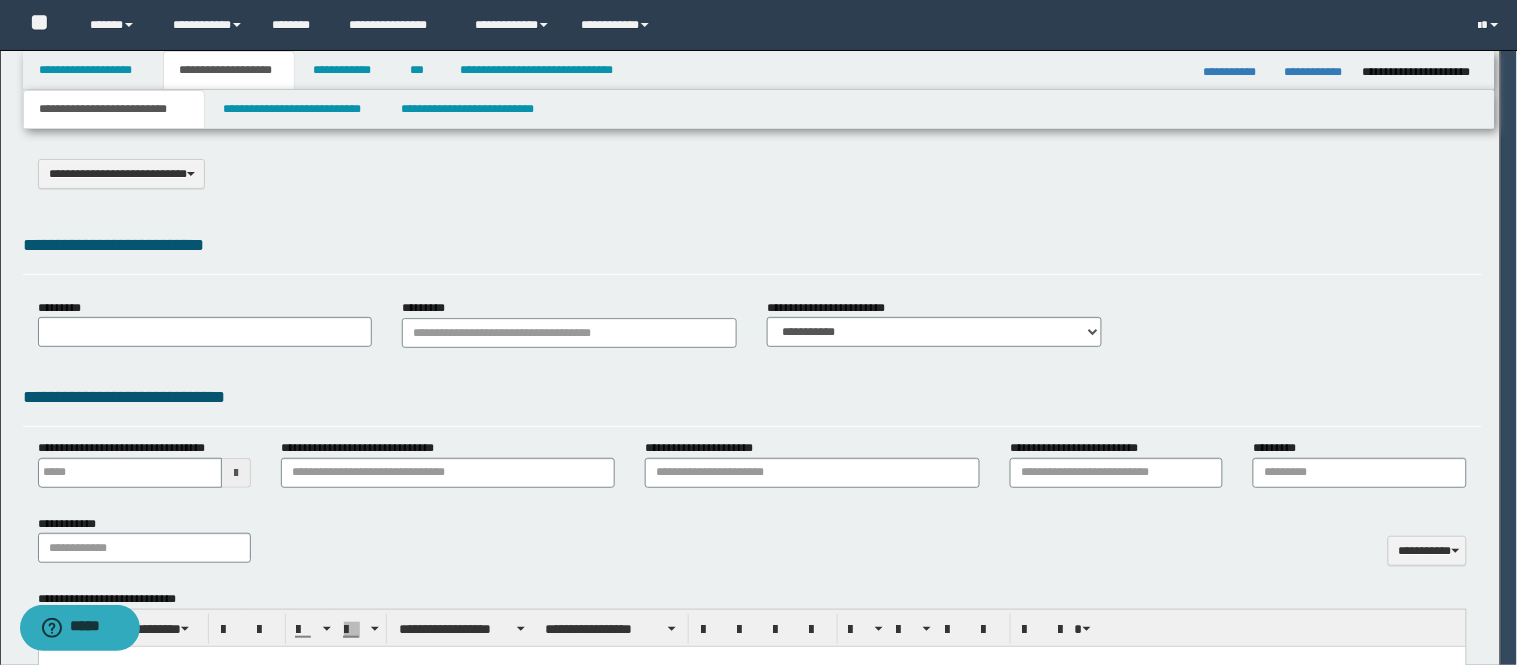select on "*" 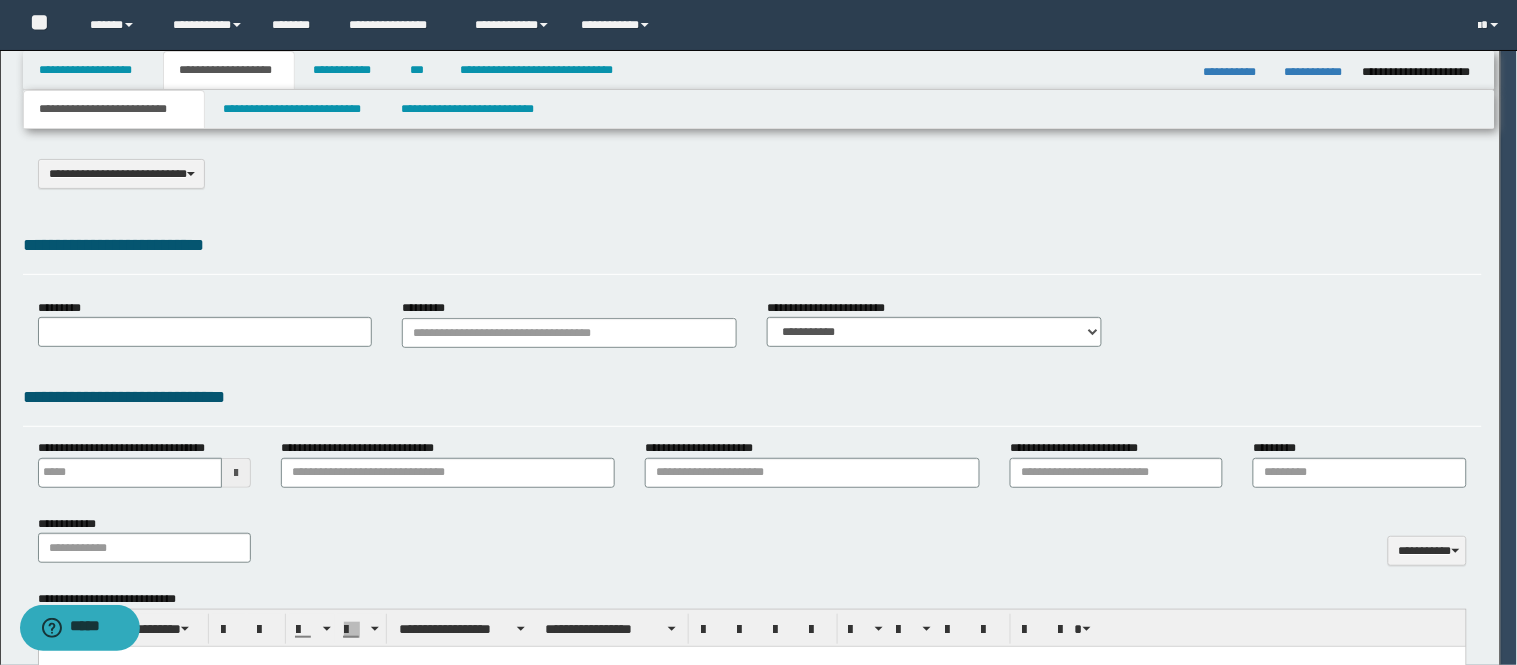 scroll, scrollTop: 0, scrollLeft: 0, axis: both 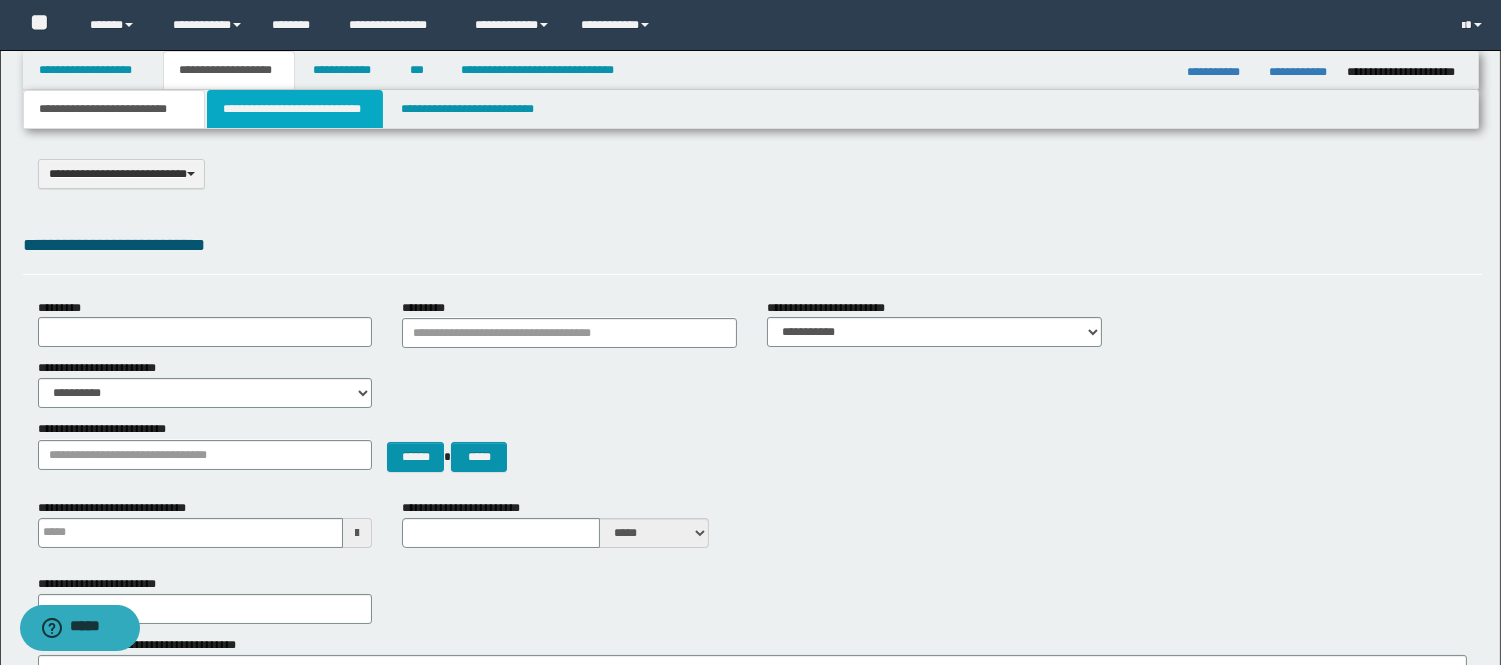 click on "**********" at bounding box center [295, 109] 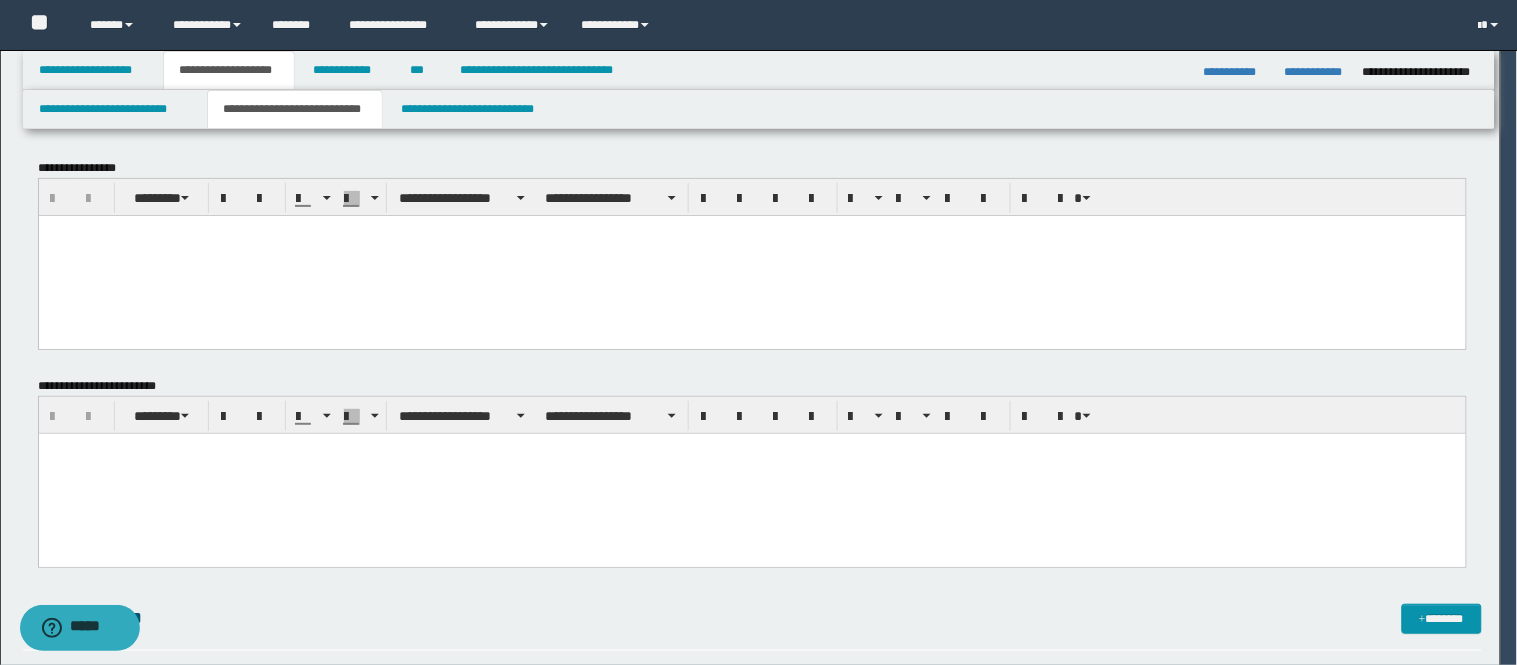 scroll, scrollTop: 0, scrollLeft: 0, axis: both 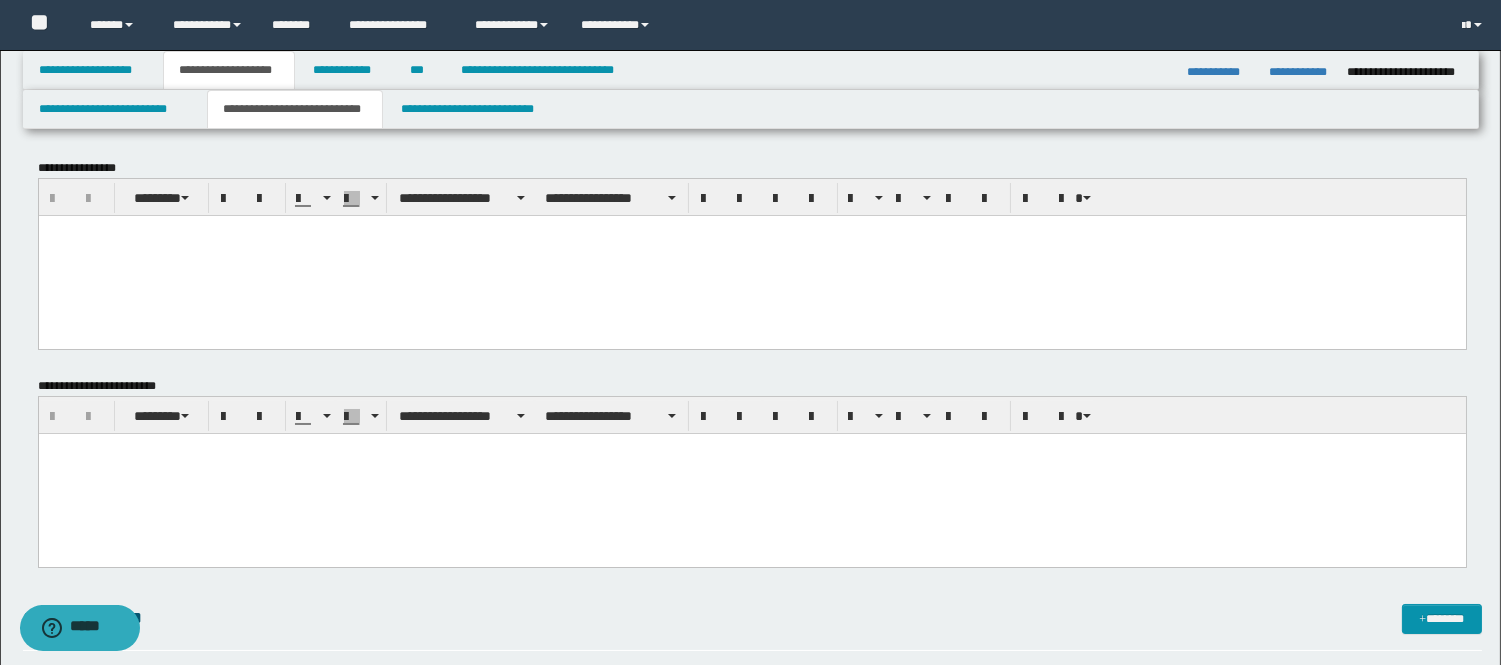 click at bounding box center [751, 474] 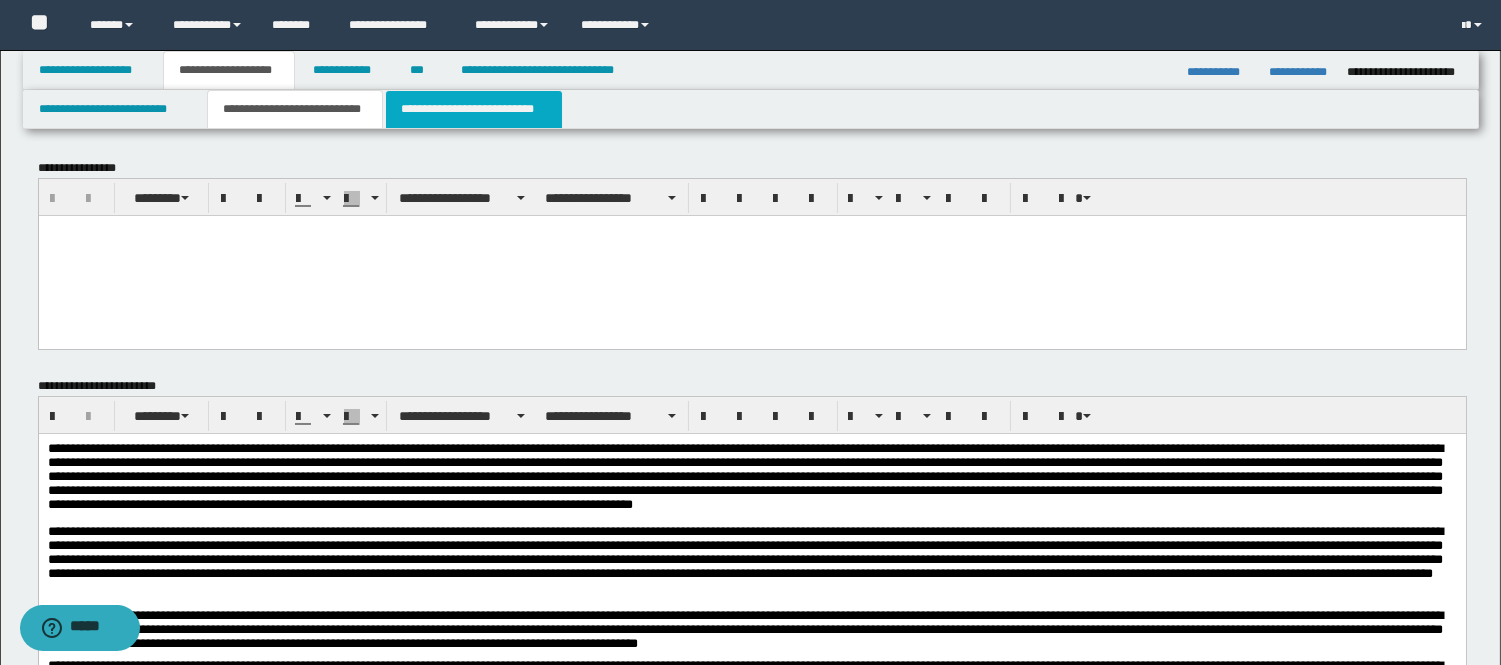 click on "**********" at bounding box center (474, 109) 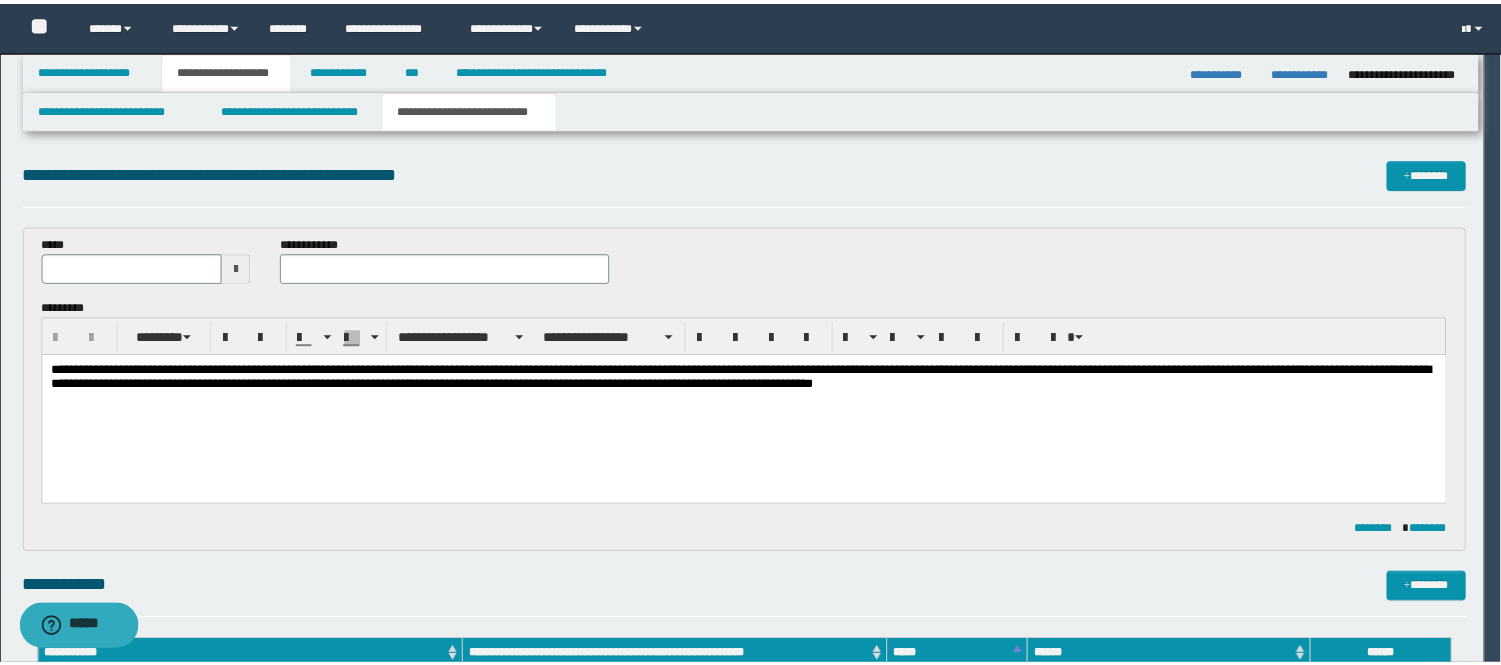 scroll, scrollTop: 0, scrollLeft: 0, axis: both 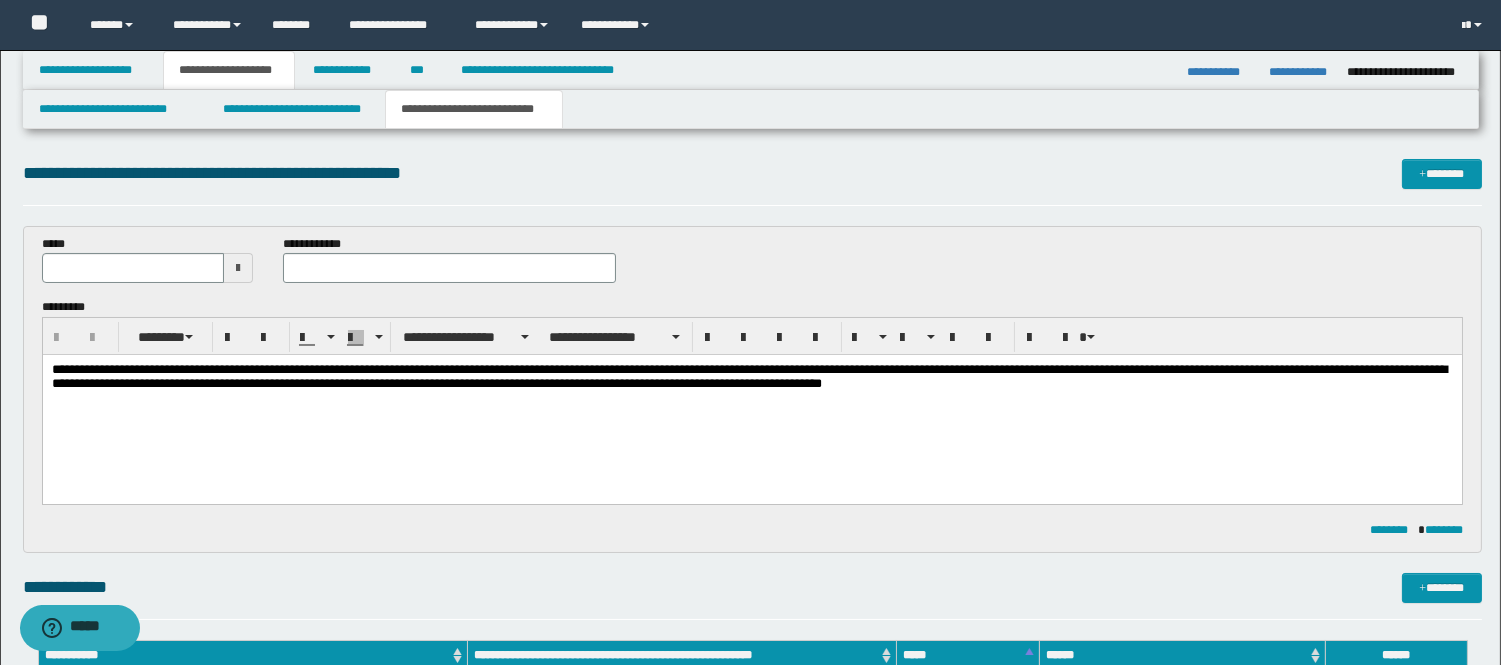 click on "**********" at bounding box center [751, 404] 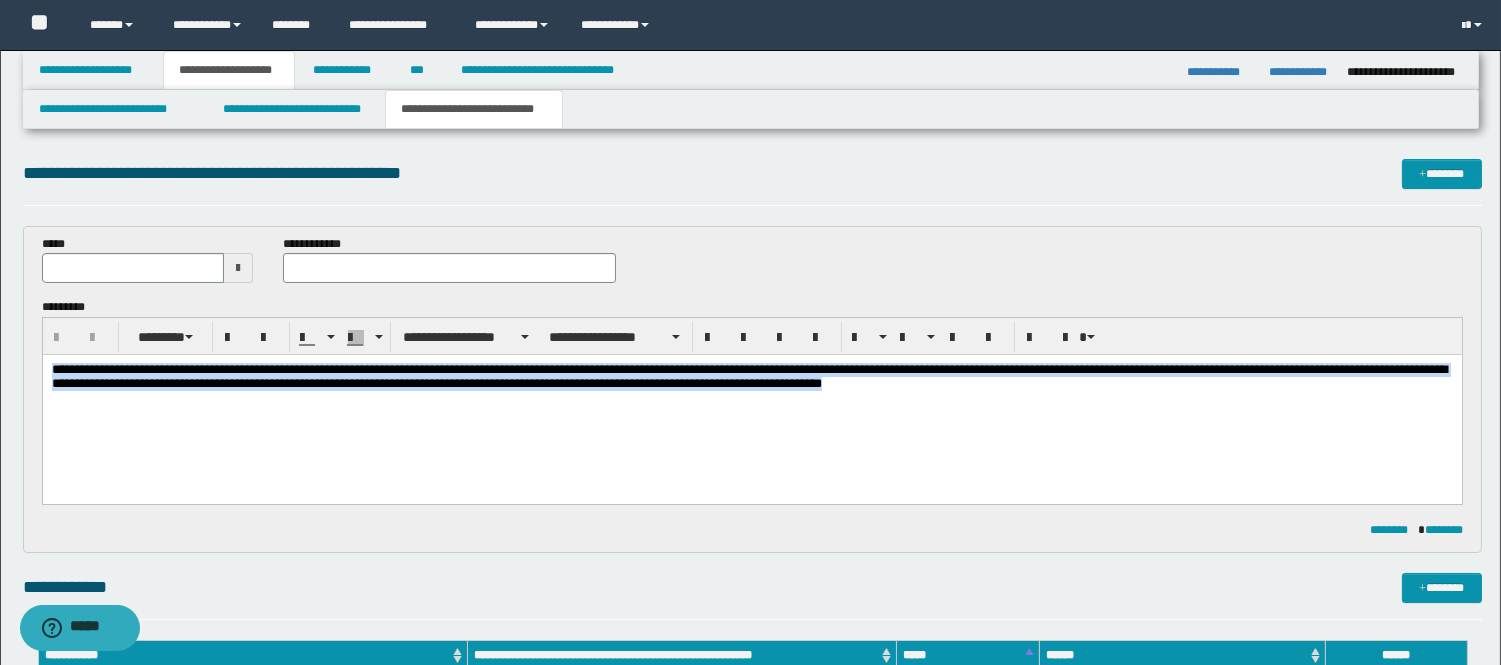 drag, startPoint x: 53, startPoint y: 365, endPoint x: 1337, endPoint y: 948, distance: 1410.1578 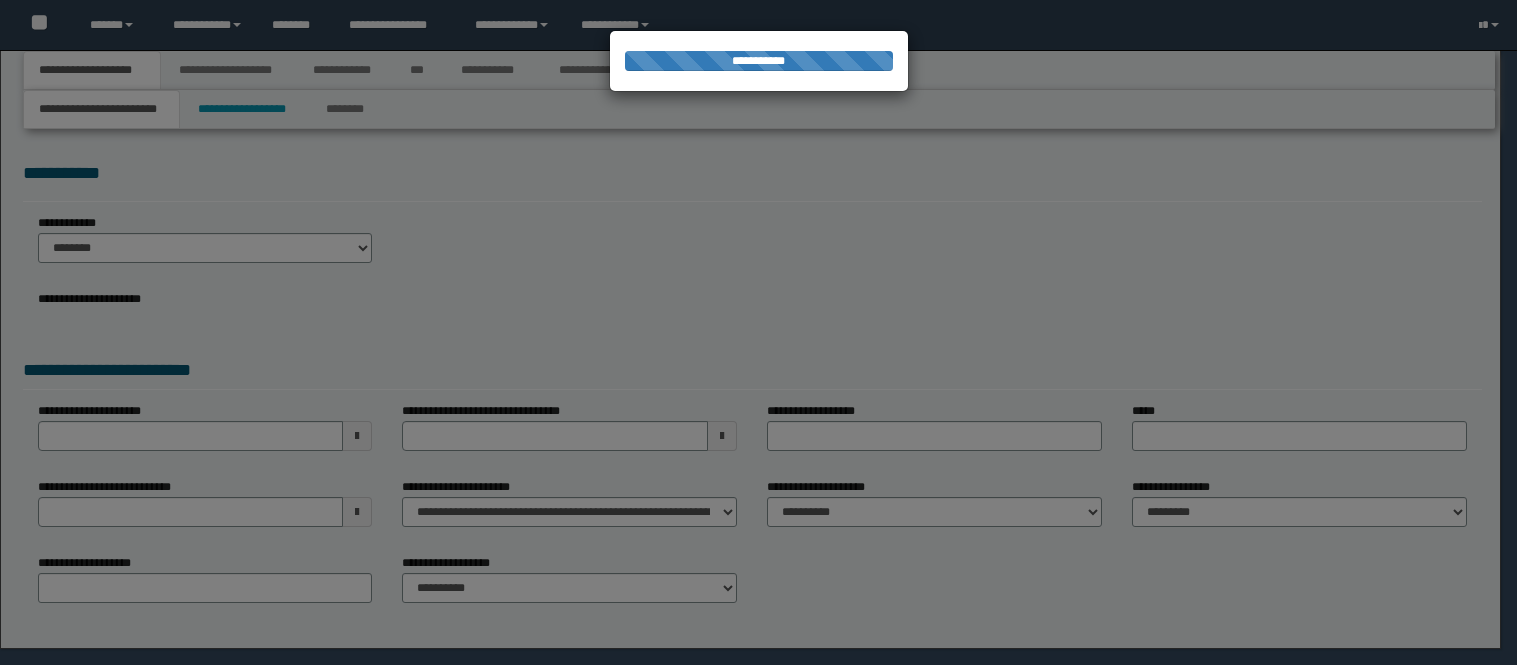 scroll, scrollTop: 0, scrollLeft: 0, axis: both 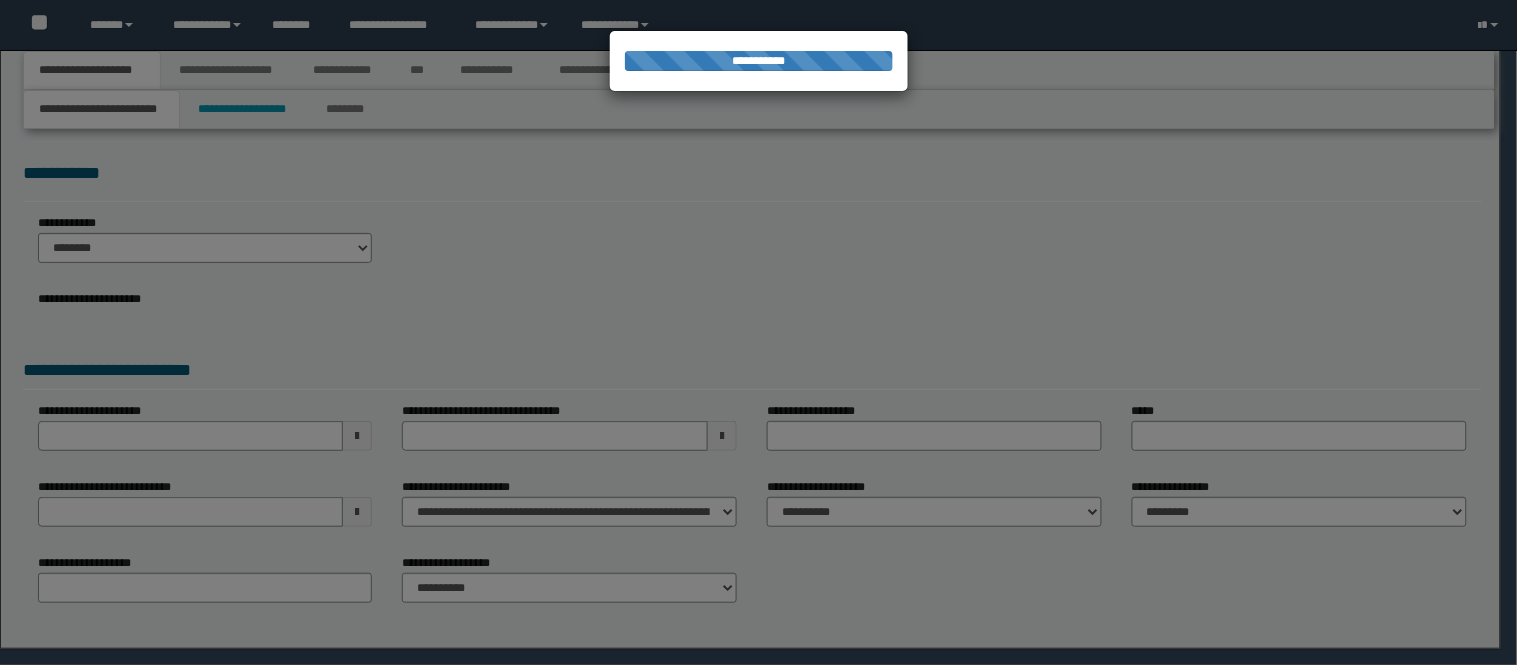 select on "**" 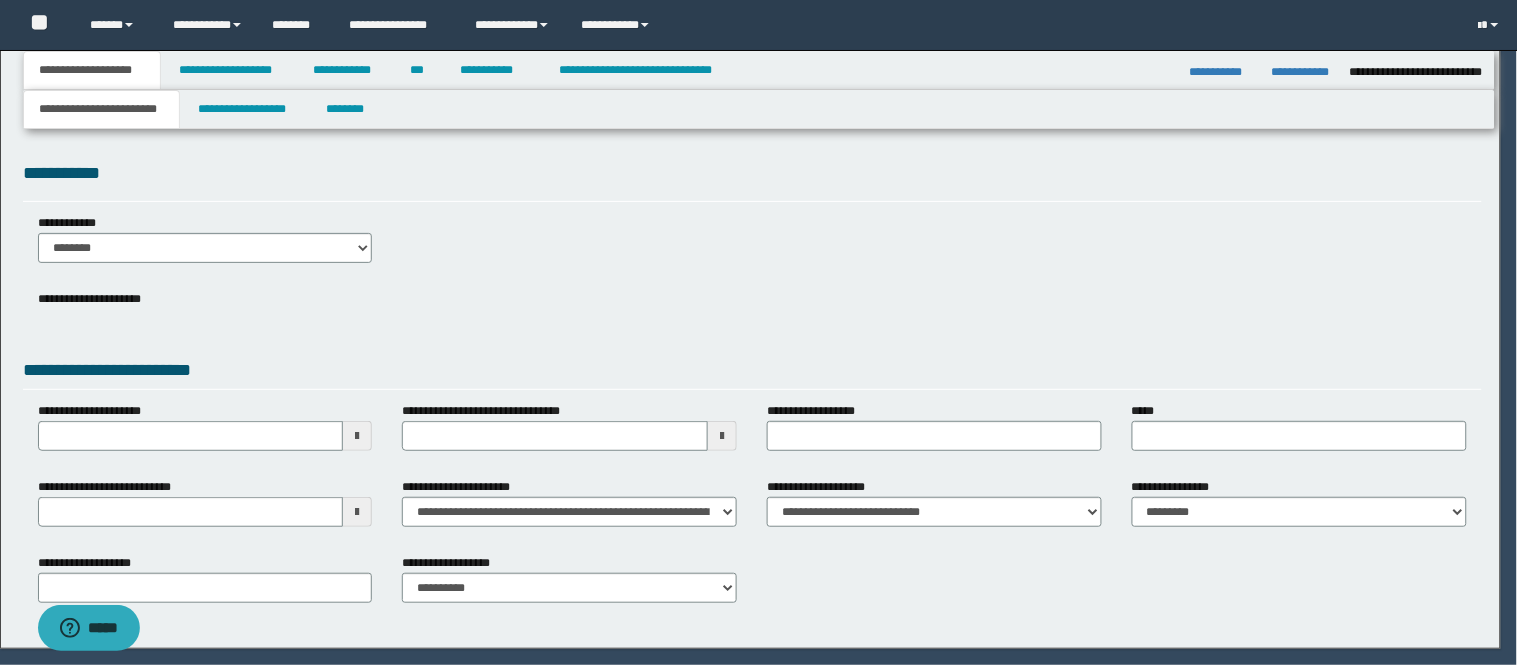 scroll, scrollTop: 0, scrollLeft: 0, axis: both 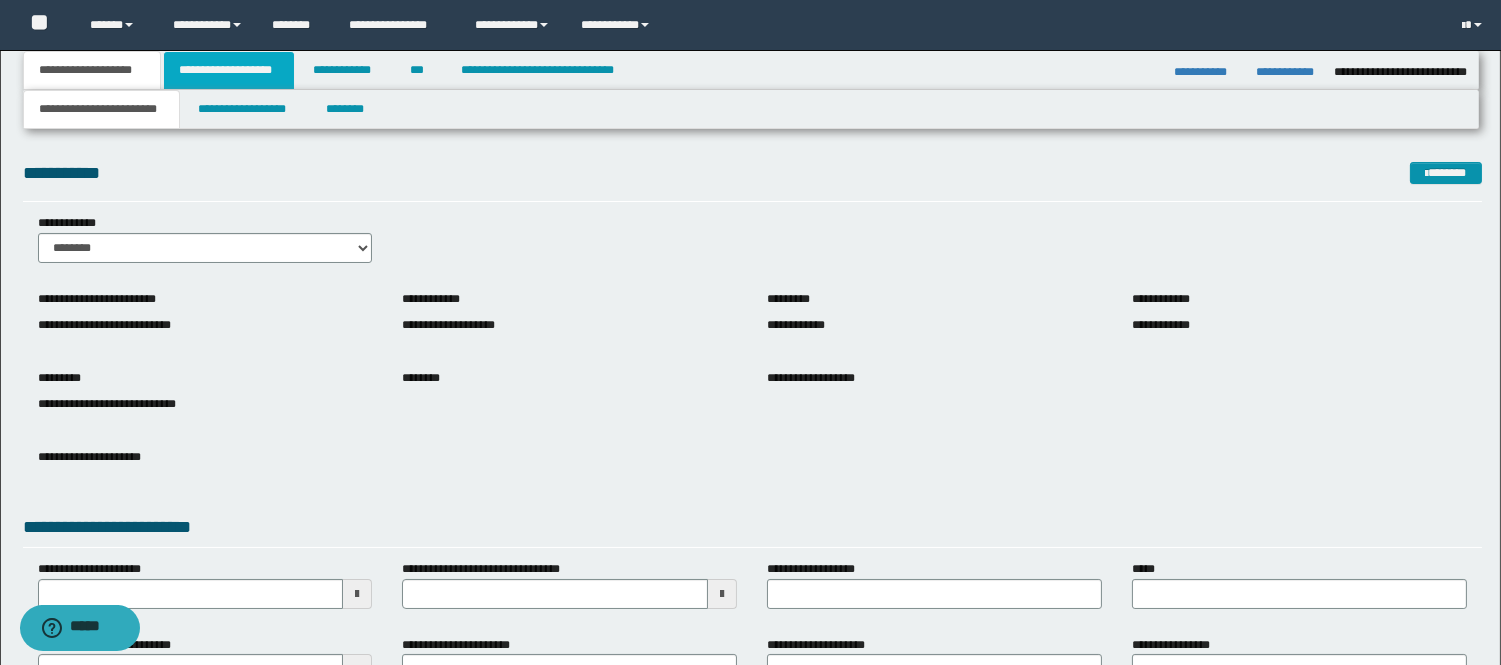 click on "**********" at bounding box center (229, 70) 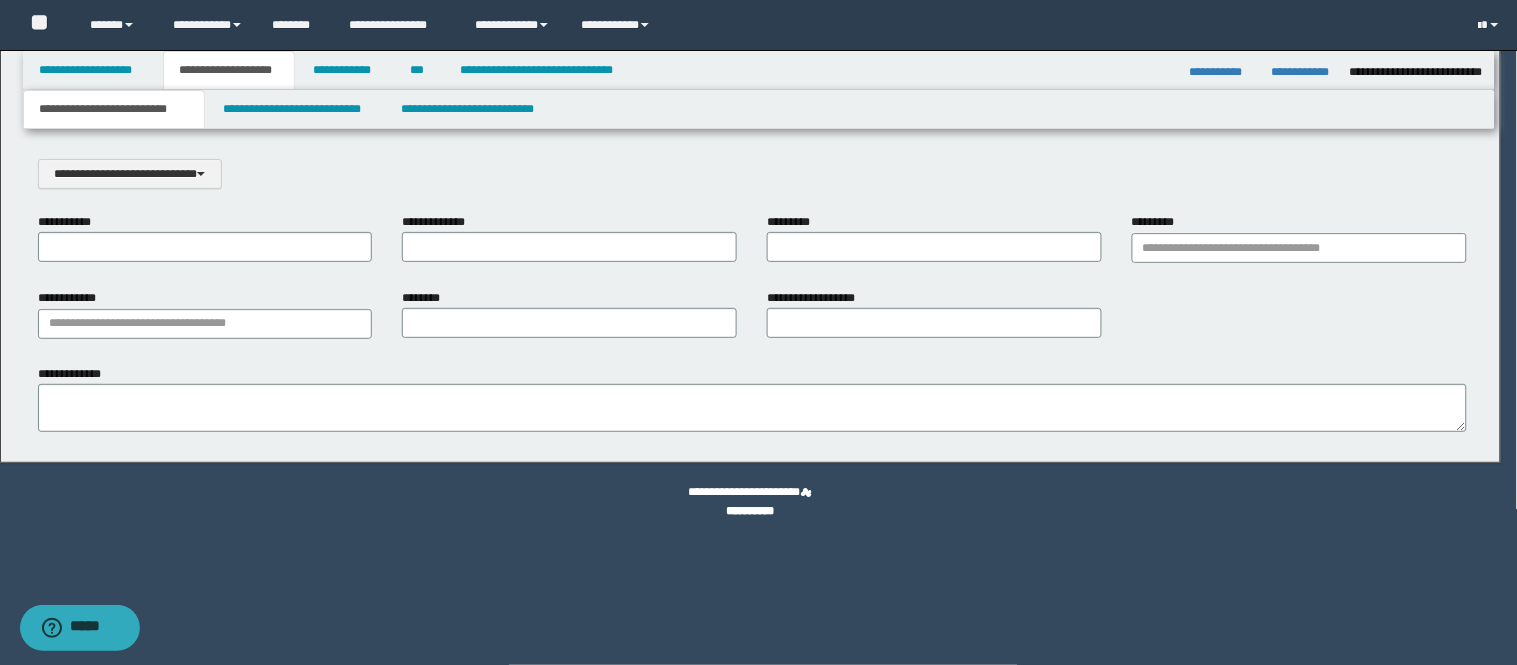 scroll, scrollTop: 0, scrollLeft: 0, axis: both 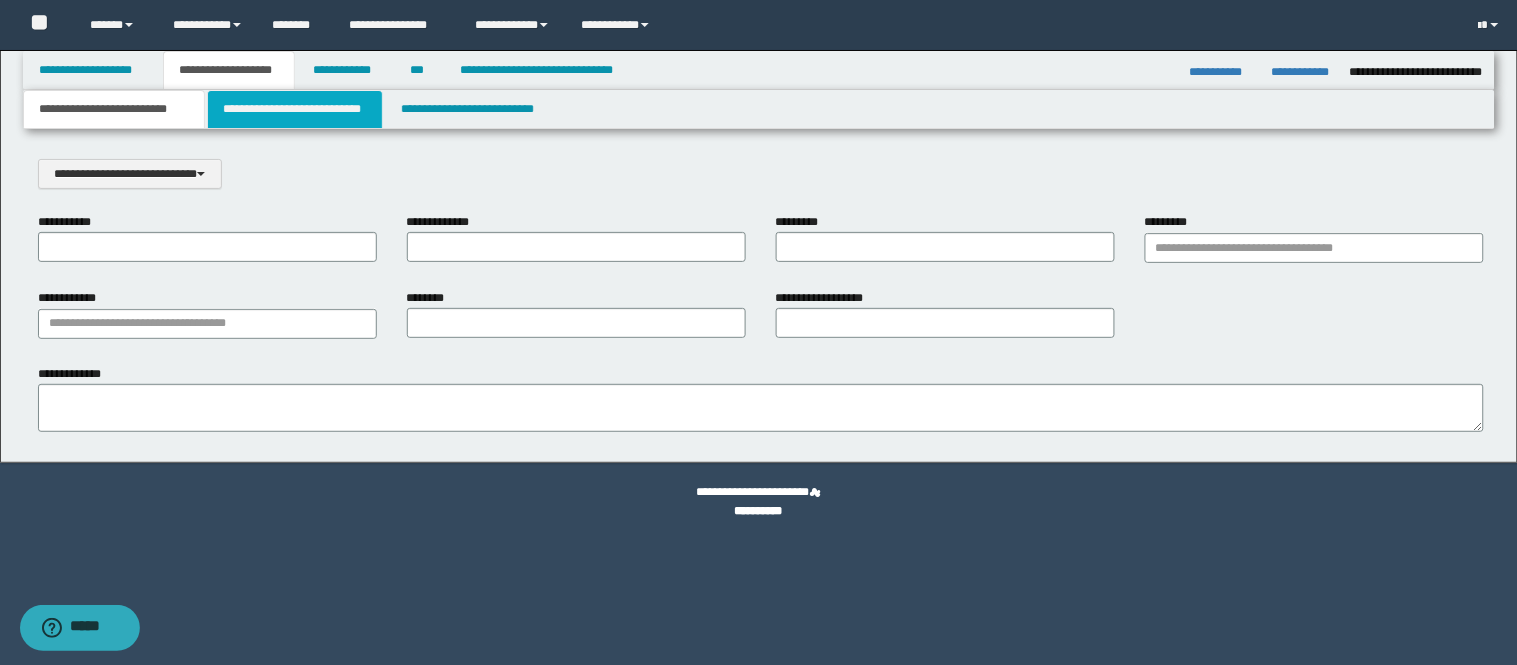 click on "**********" at bounding box center (295, 109) 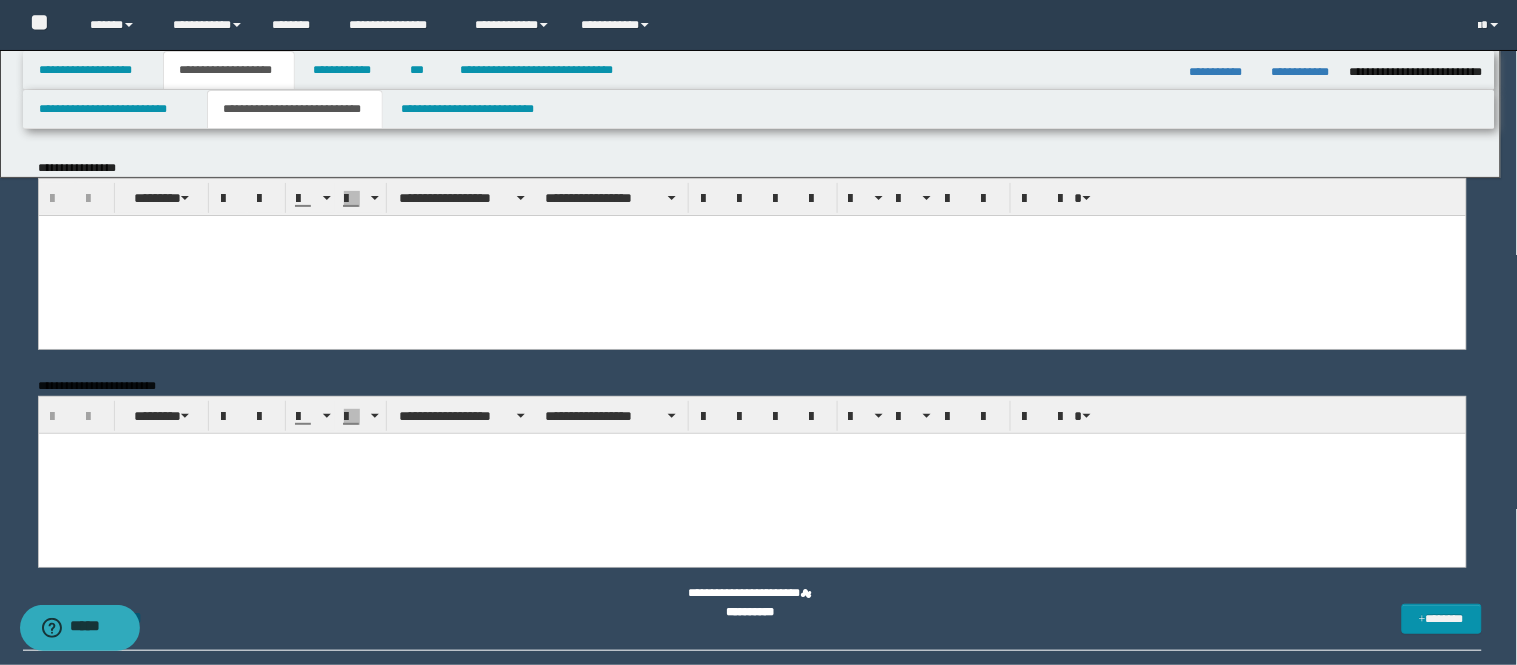 scroll, scrollTop: 0, scrollLeft: 0, axis: both 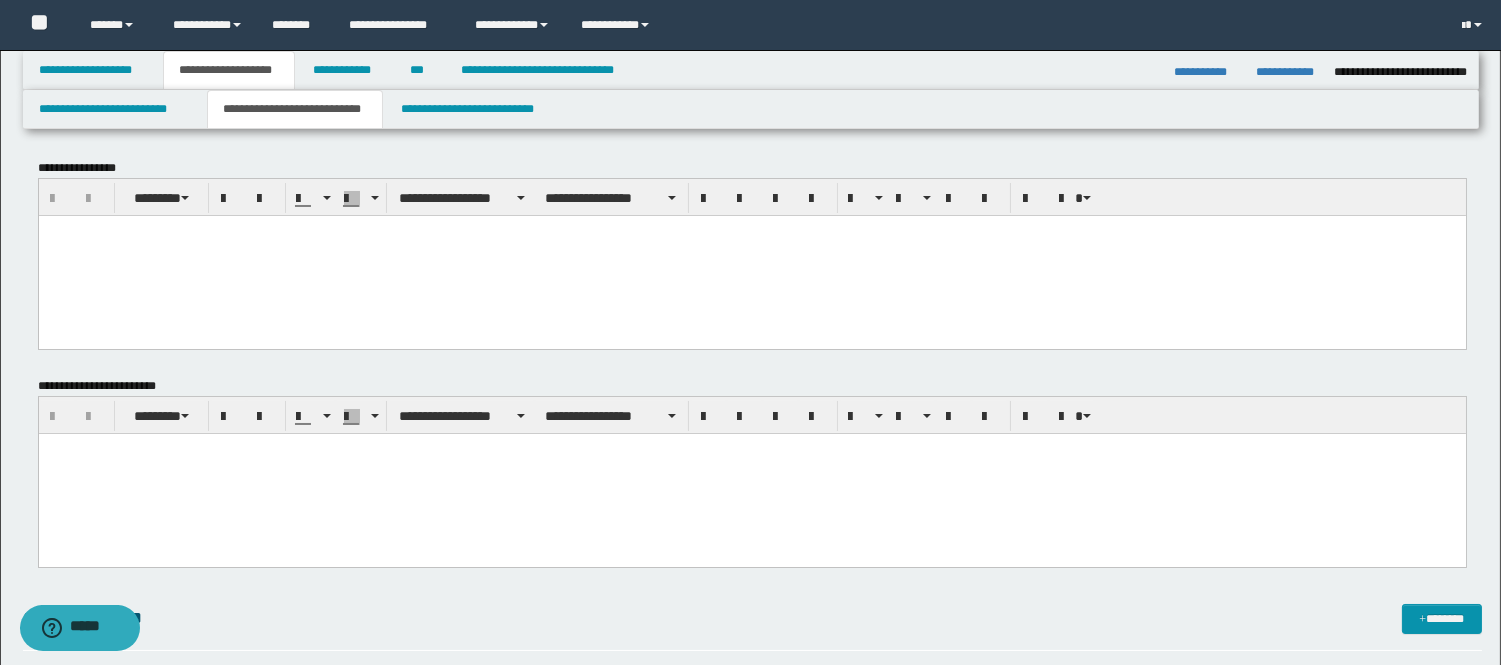 click on "**********" at bounding box center [752, 867] 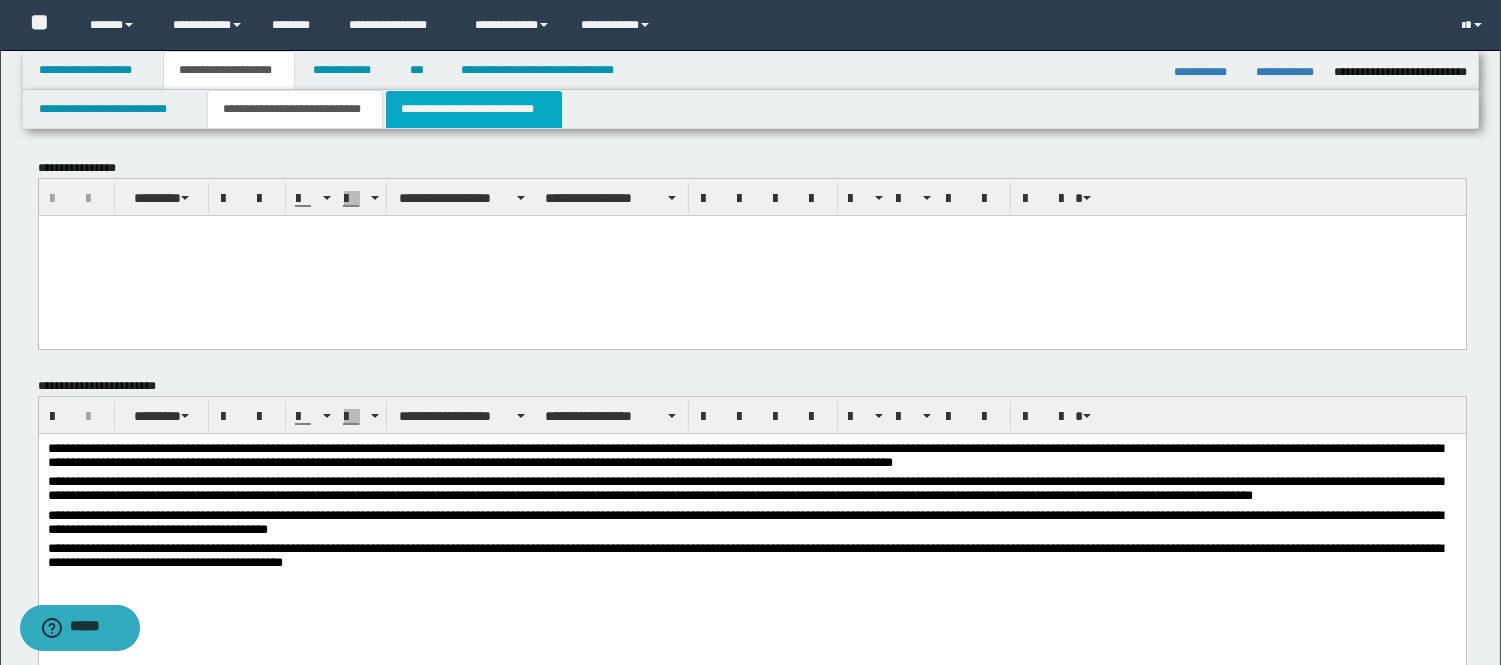 click on "**********" at bounding box center (474, 109) 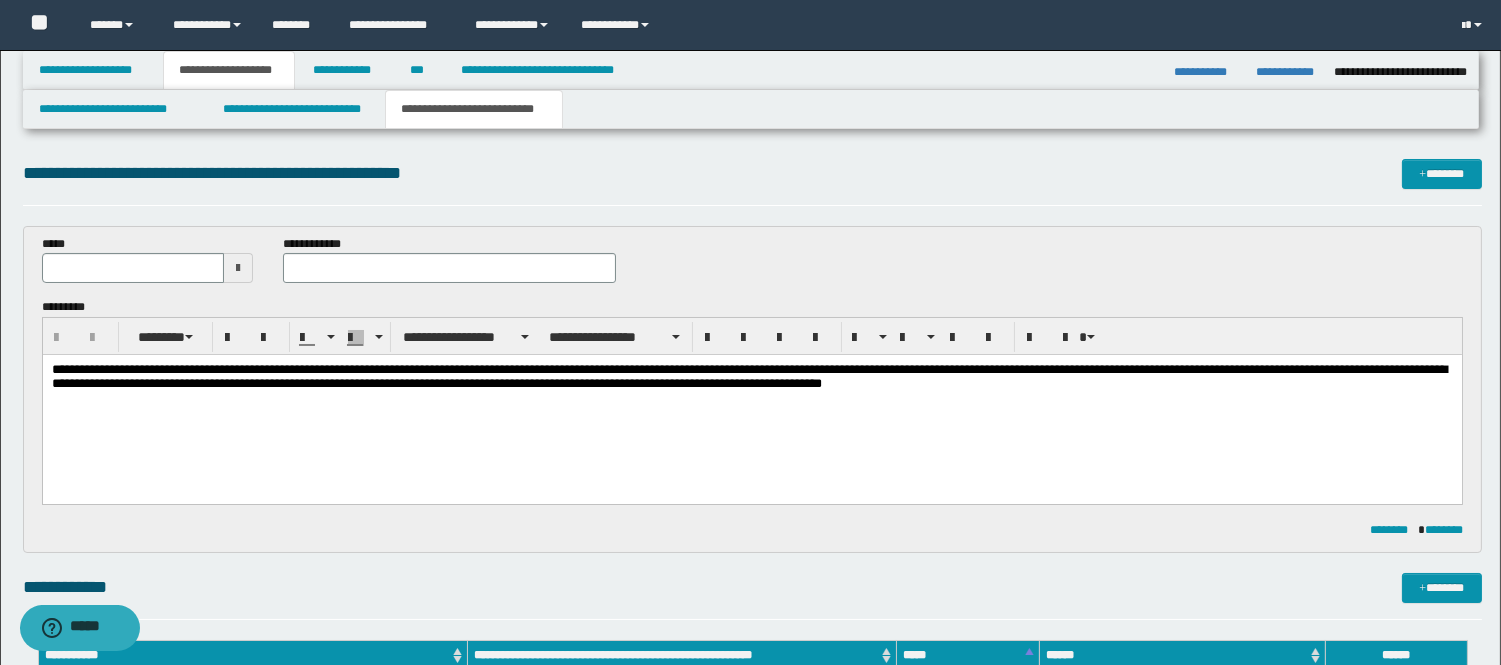 scroll, scrollTop: 0, scrollLeft: 0, axis: both 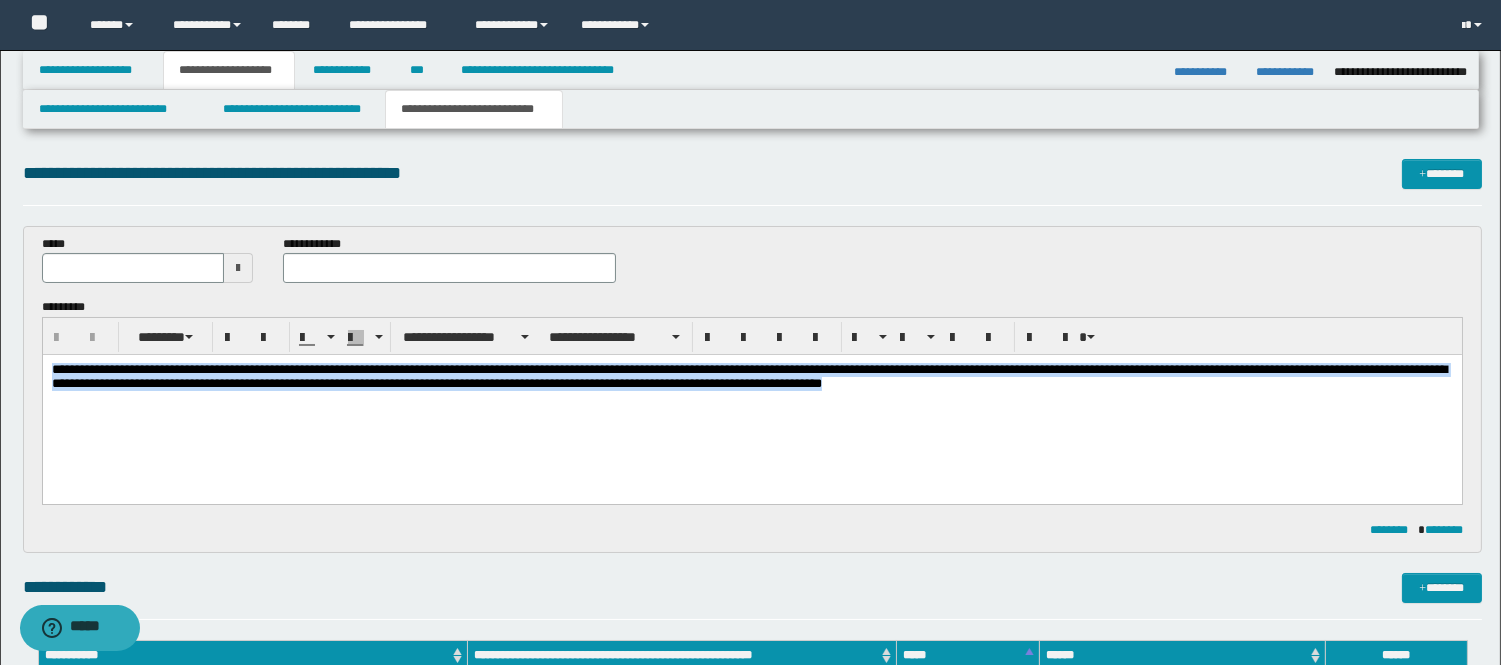 drag, startPoint x: 51, startPoint y: 364, endPoint x: 1219, endPoint y: 485, distance: 1174.2509 